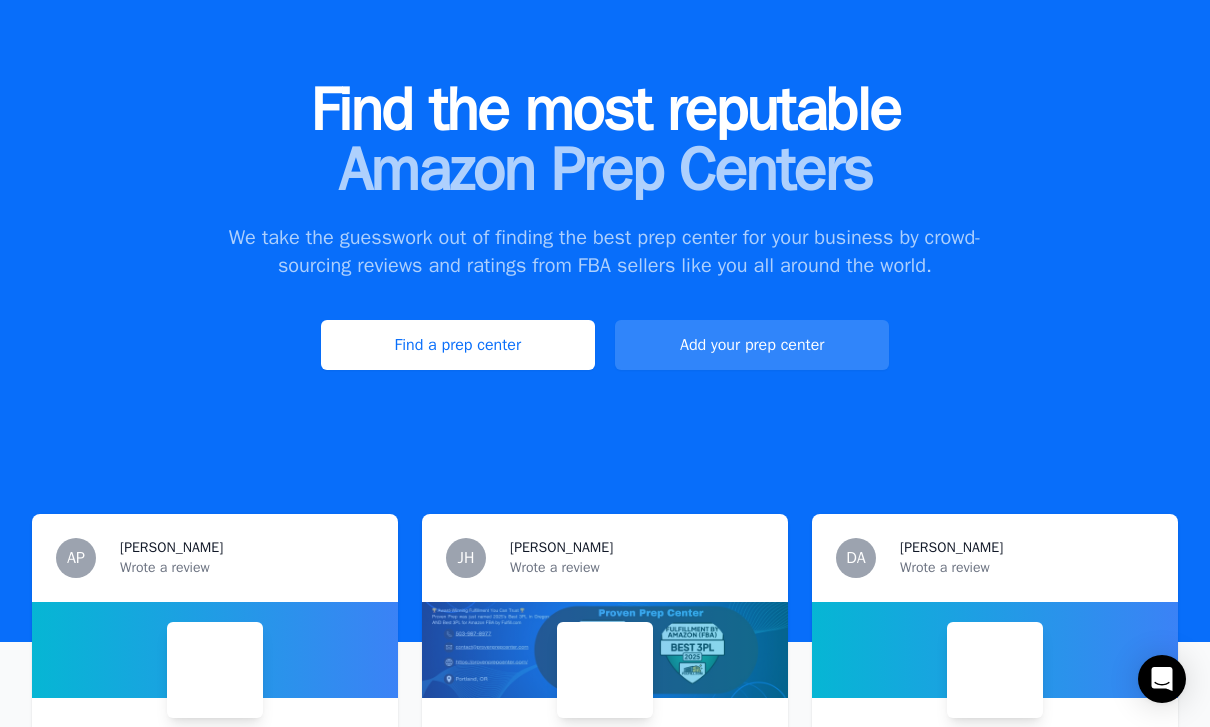 scroll, scrollTop: 0, scrollLeft: 0, axis: both 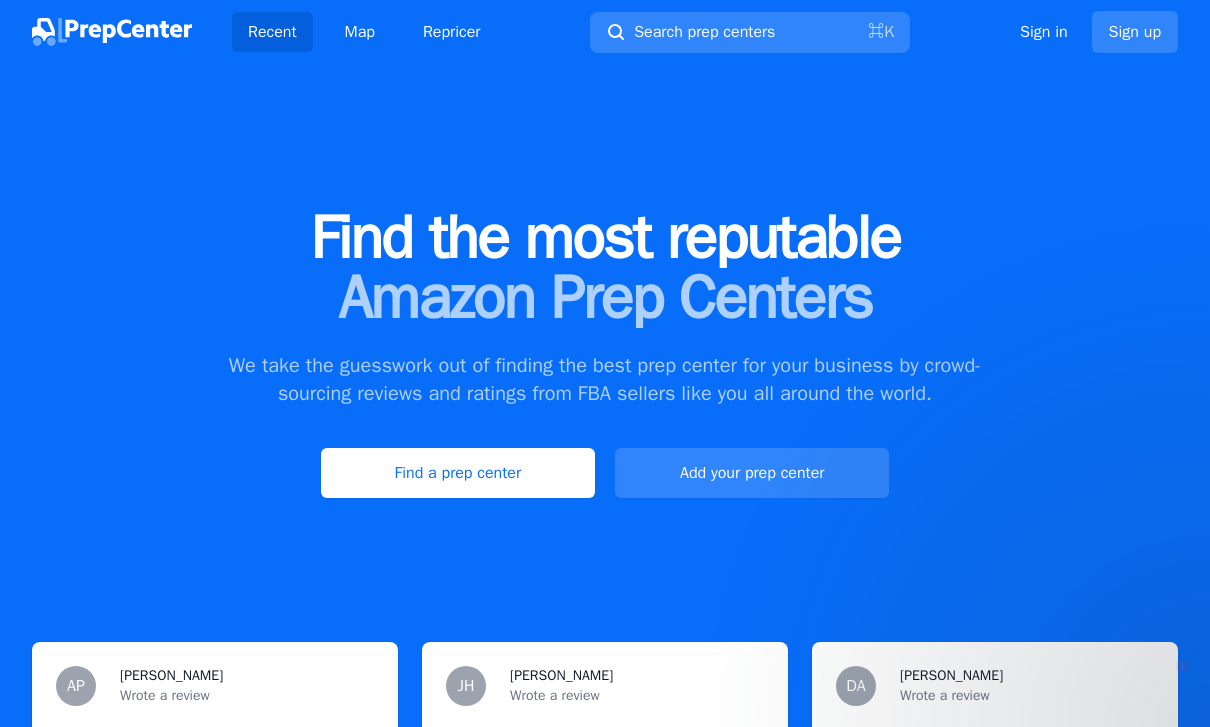 click on "Map" at bounding box center [360, 32] 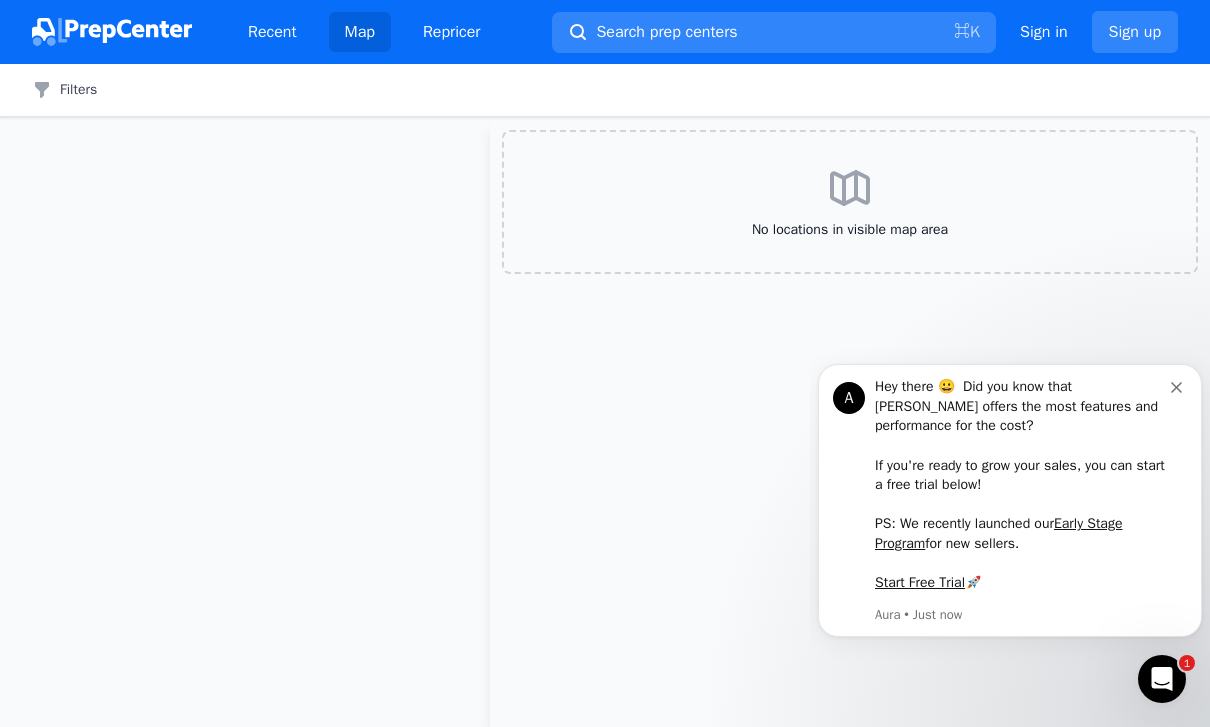 scroll, scrollTop: 0, scrollLeft: 0, axis: both 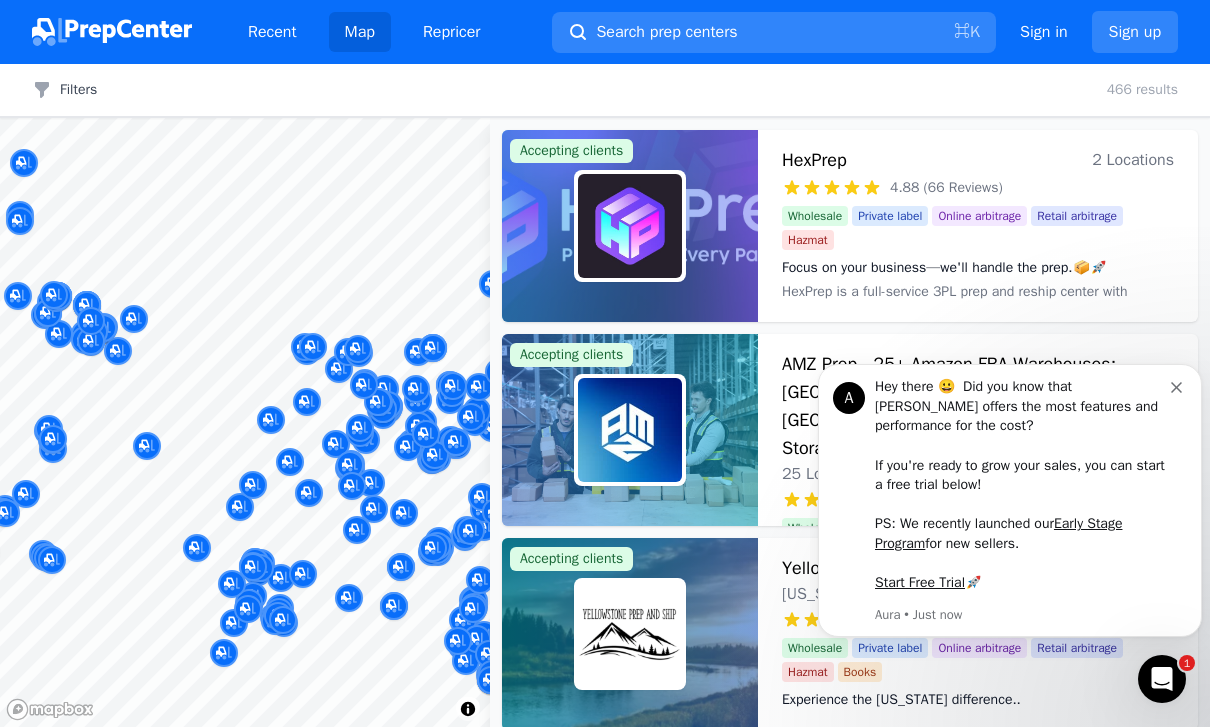 click on "Repricer" at bounding box center (452, 32) 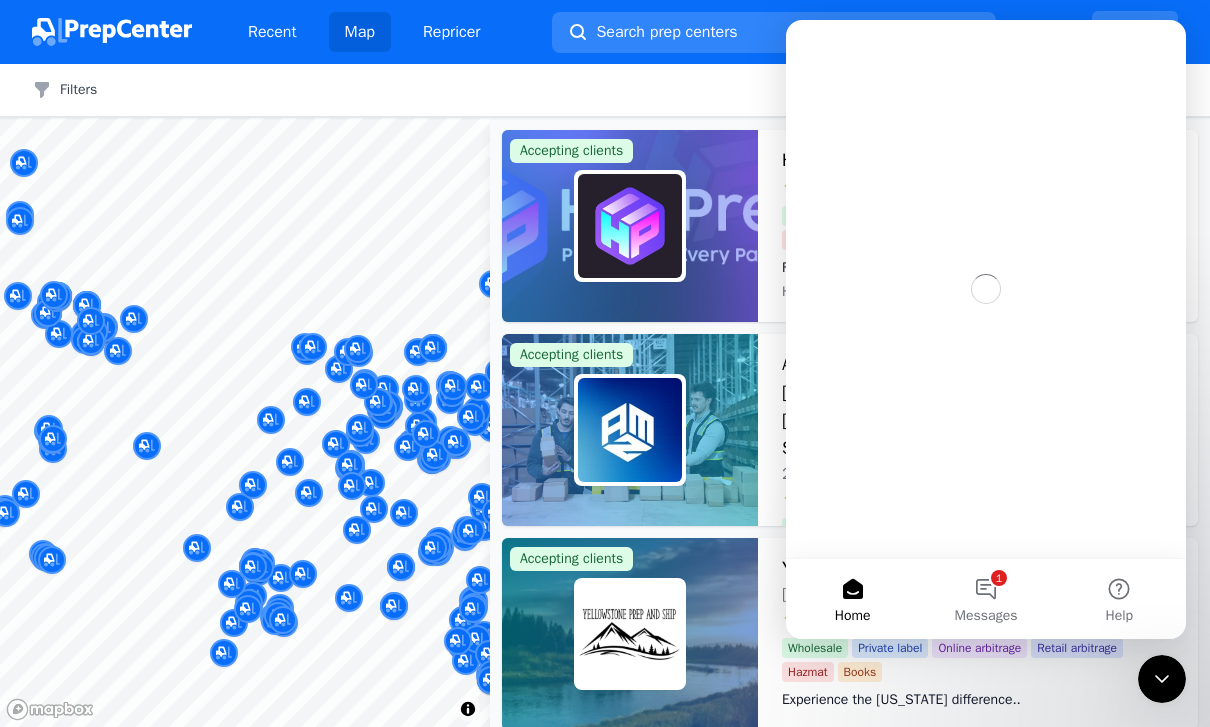 scroll, scrollTop: 0, scrollLeft: 0, axis: both 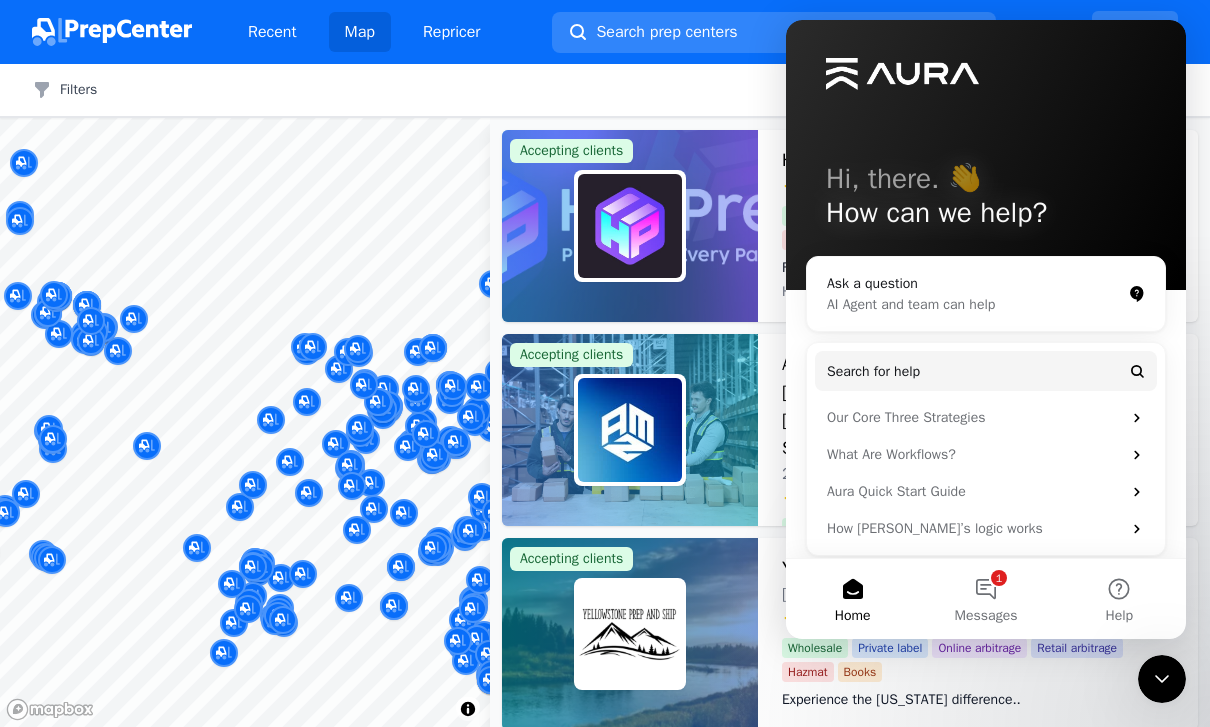 click 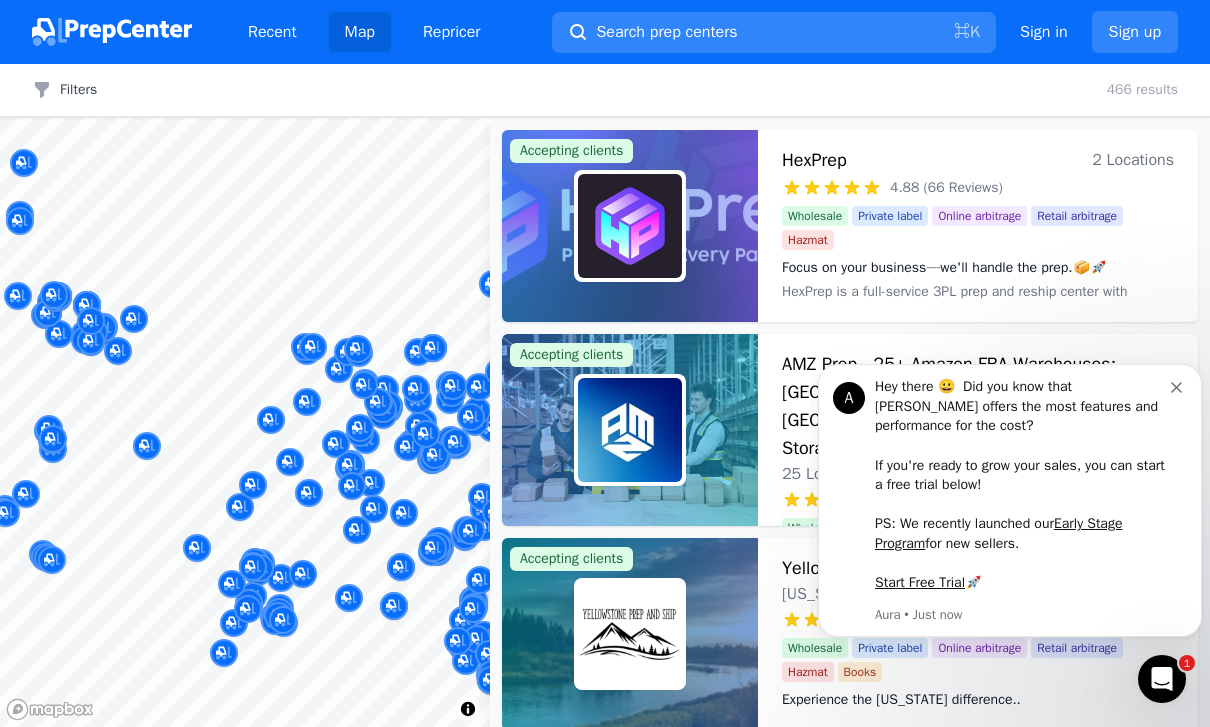 scroll, scrollTop: 0, scrollLeft: 0, axis: both 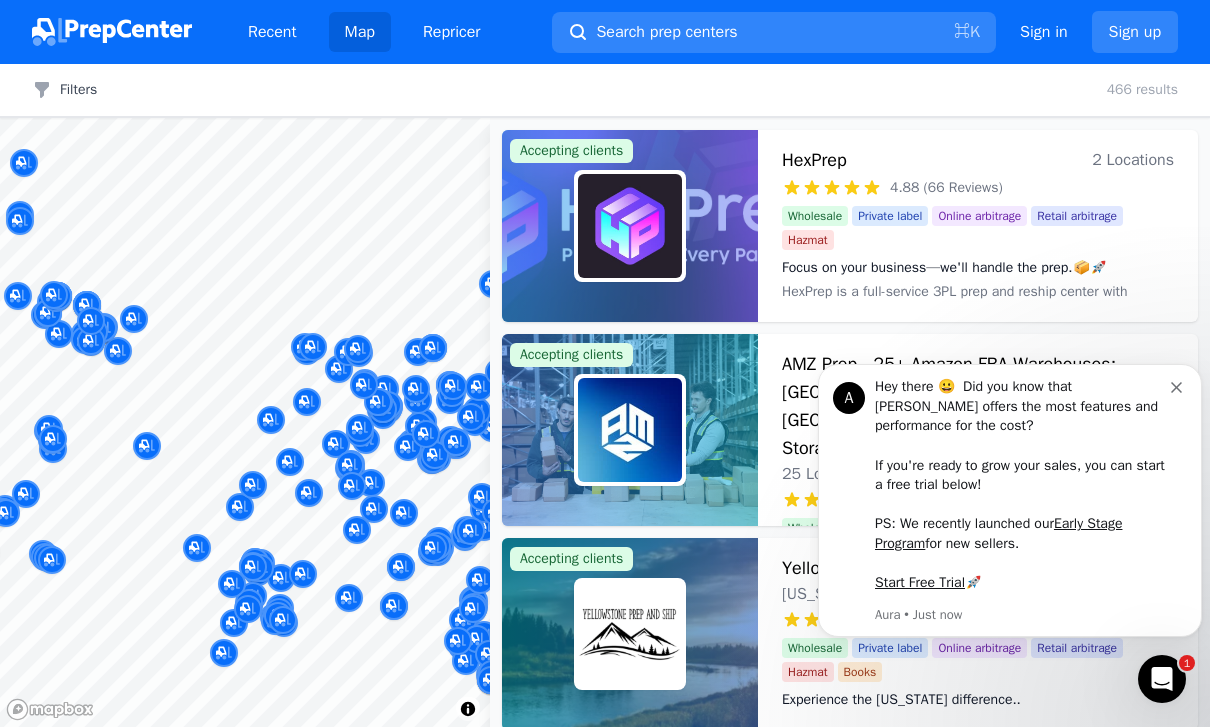 click 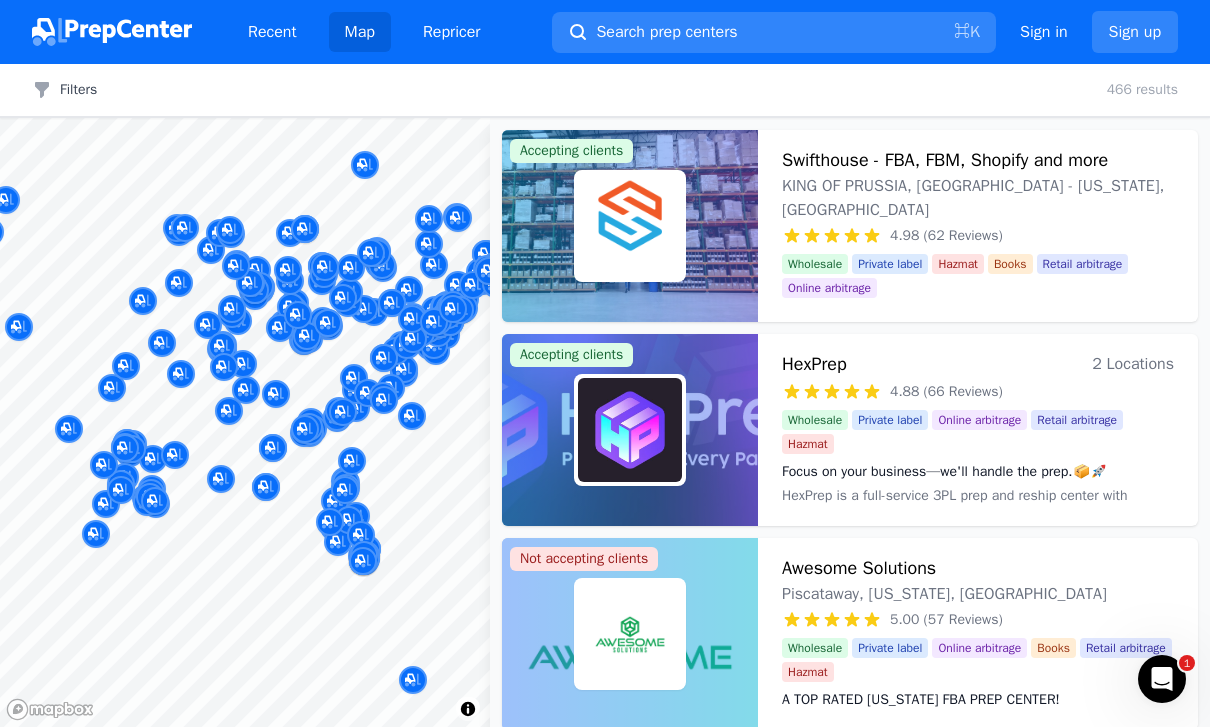 click on "Filters Clear all 466 results" at bounding box center (605, 90) 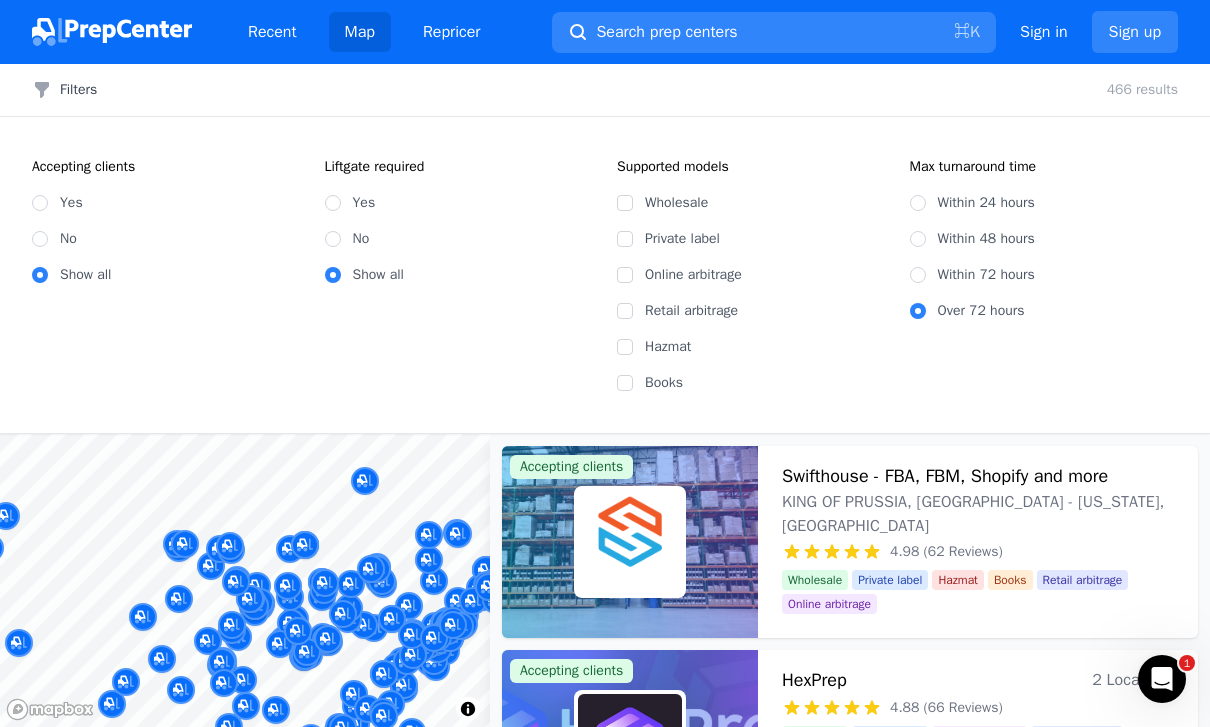 click on "Yes" at bounding box center [40, 203] 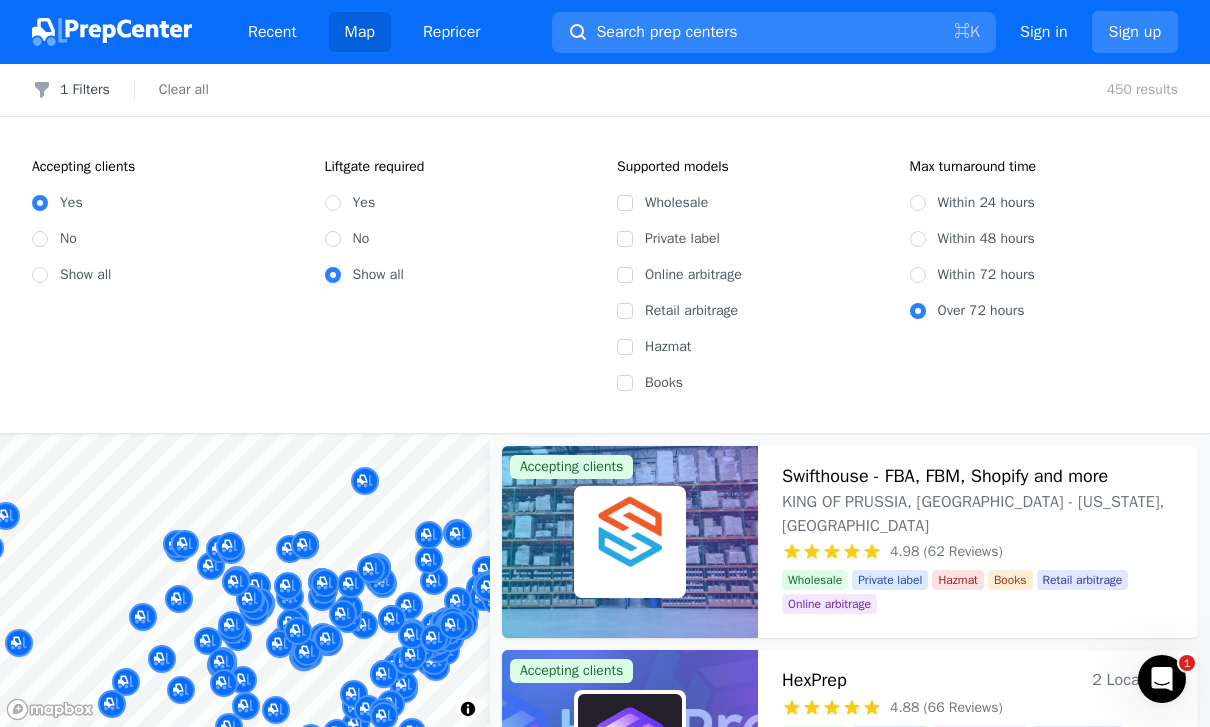 click on "Wholesale" at bounding box center (625, 203) 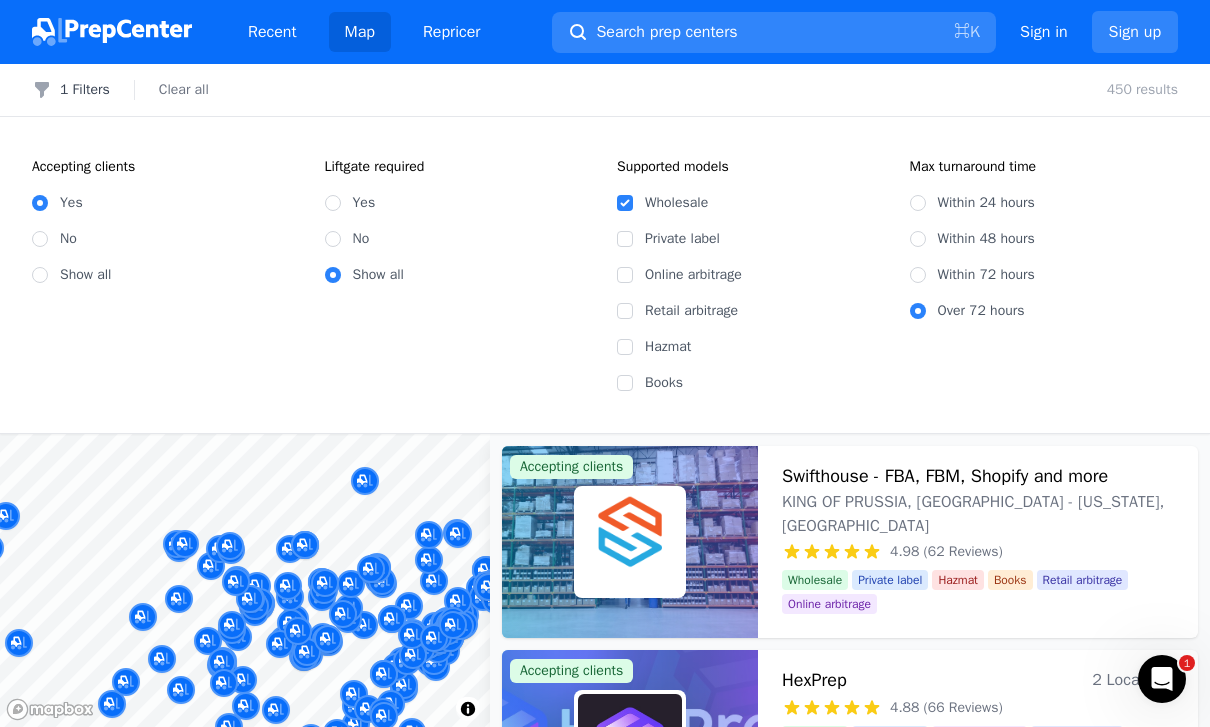 checkbox on "true" 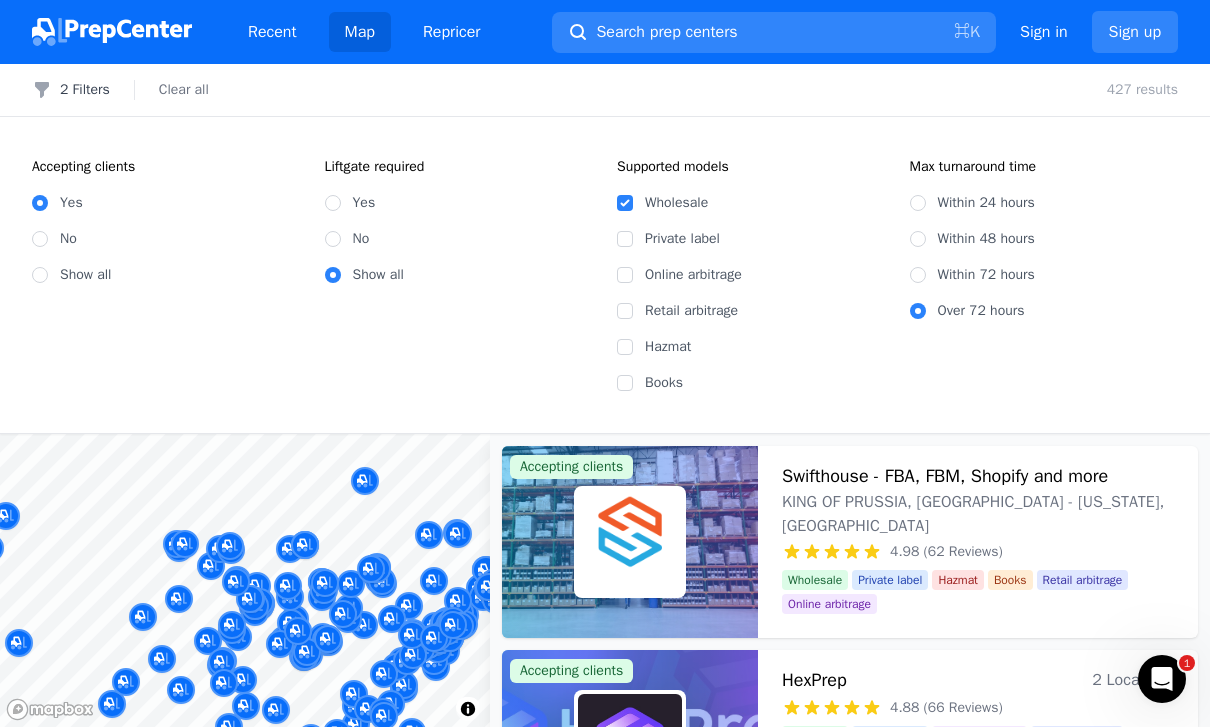 click on "Online arbitrage" at bounding box center (625, 275) 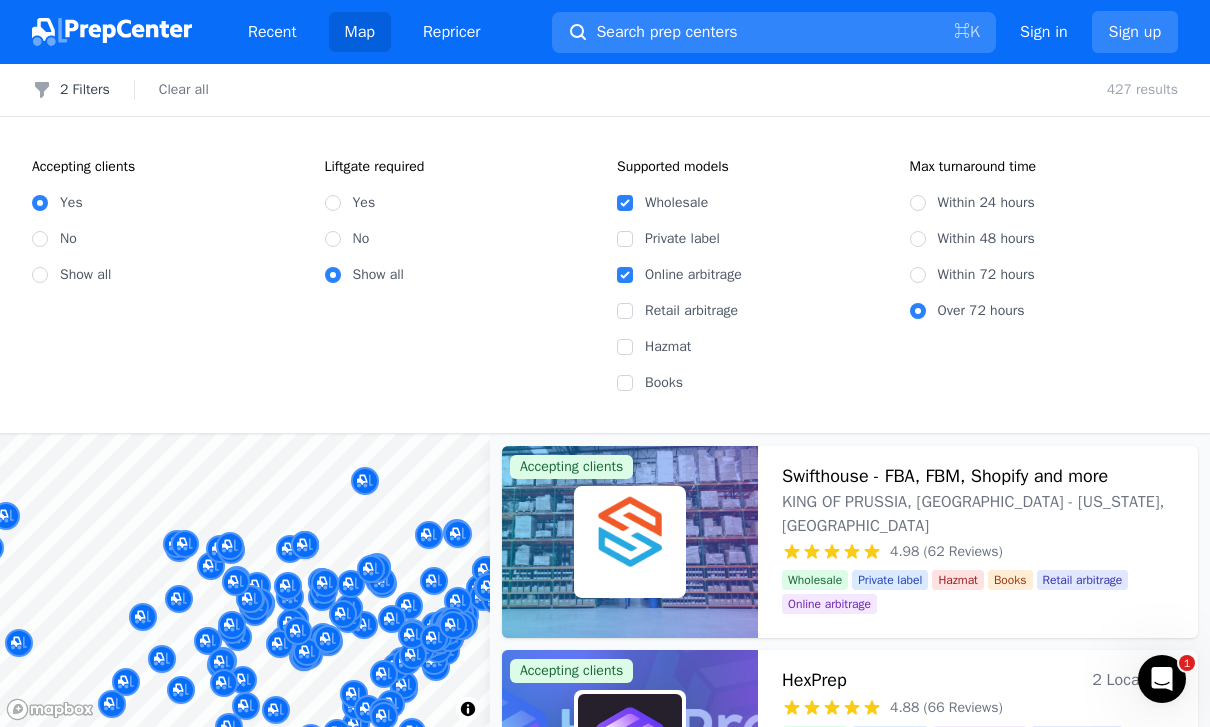 checkbox on "true" 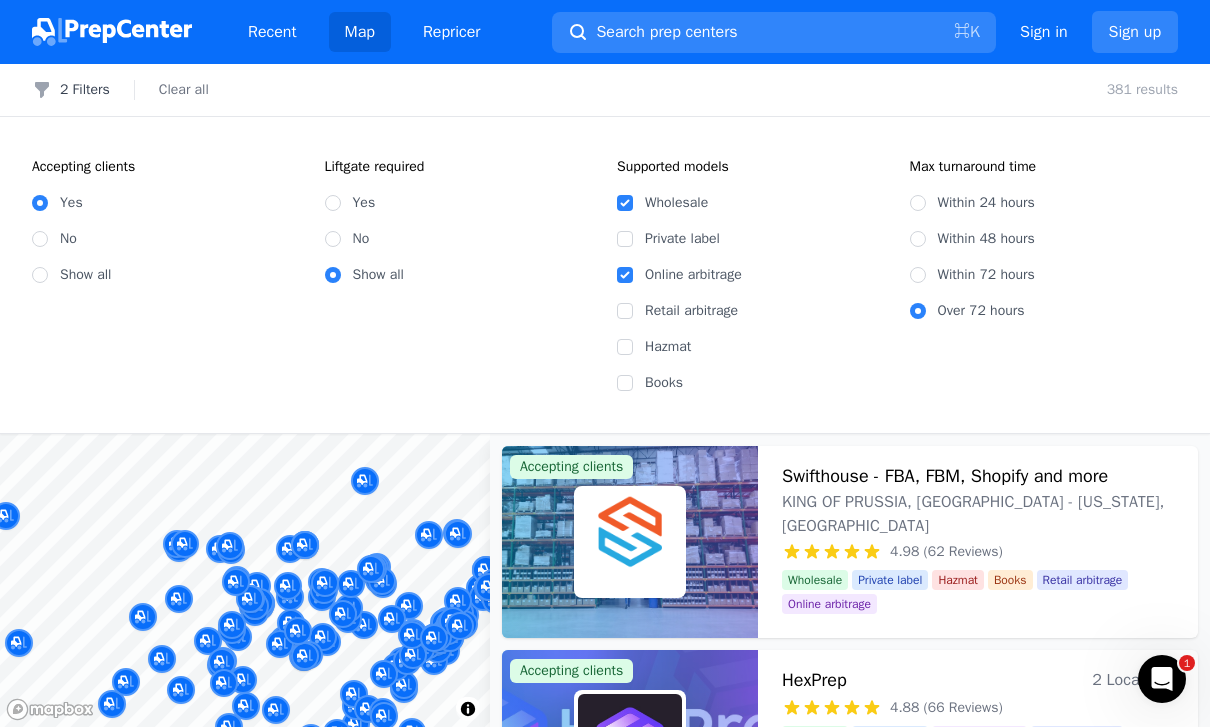 click on "Within 24 hours" at bounding box center (918, 203) 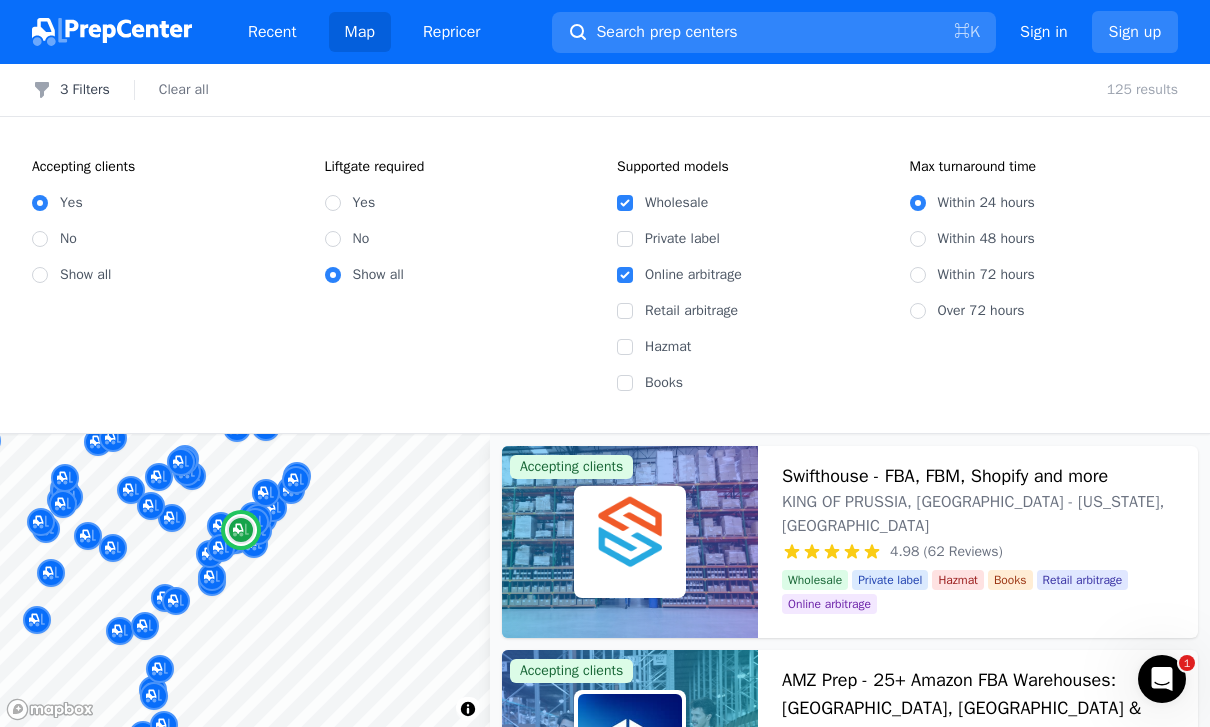 click on "Swifthouse - FBA, FBM, Shopify and more KING OF PRUSSIA, PA - Pennsylvania, US 4.98 (62 Reviews) Your Fulfillment Partner, From Startup to Scale. Wholesale Private label Hazmat Books Retail arbitrage Online arbitrage Your Fulfillment Partner, From Startup to Scale." at bounding box center (978, 542) 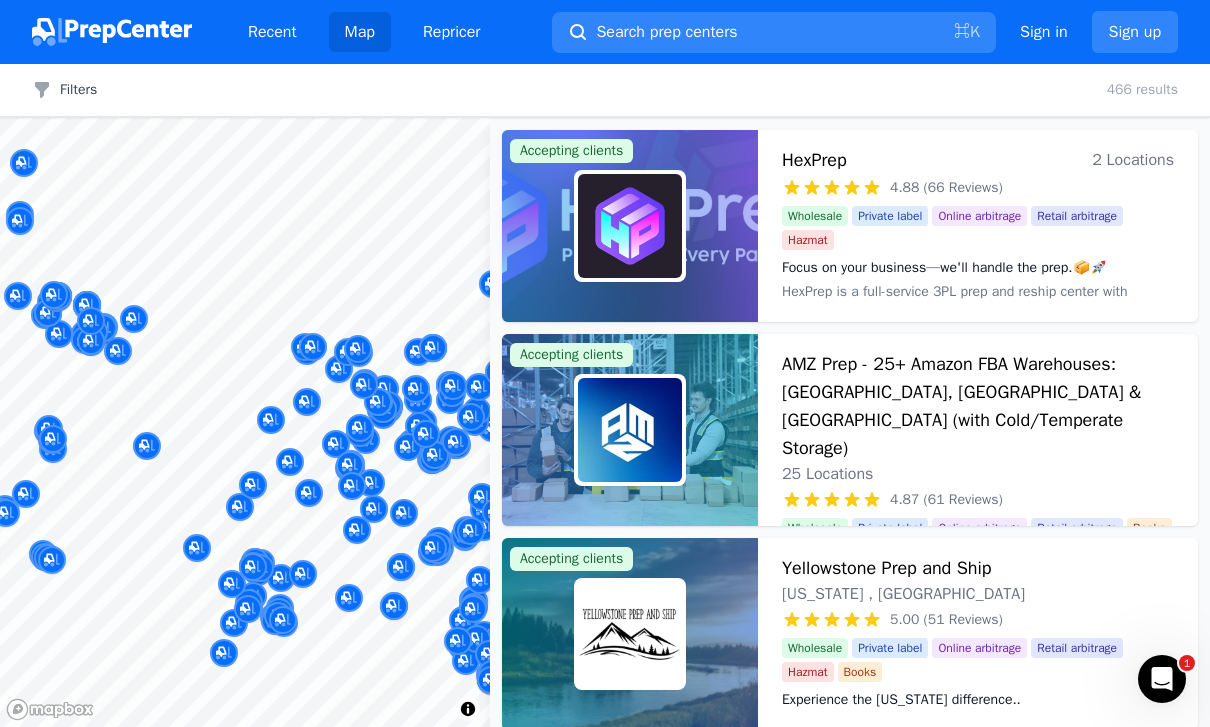 click on "Filters" at bounding box center (64, 90) 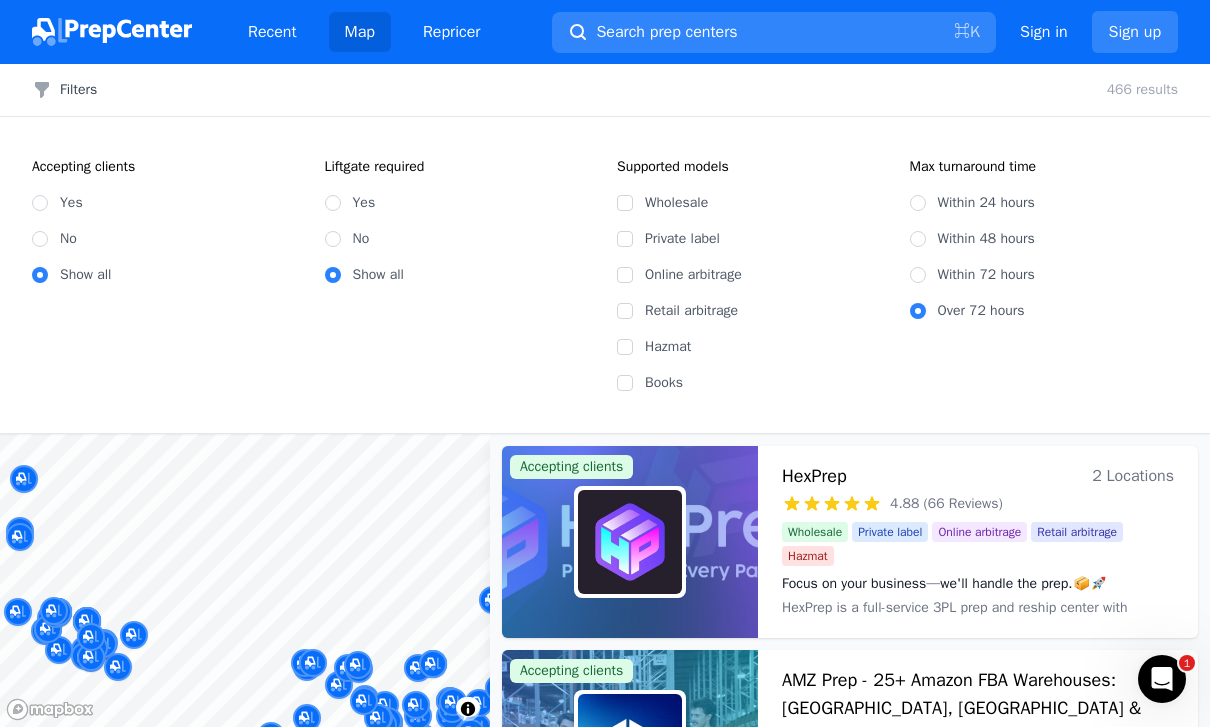 click on "Yes" at bounding box center [166, 203] 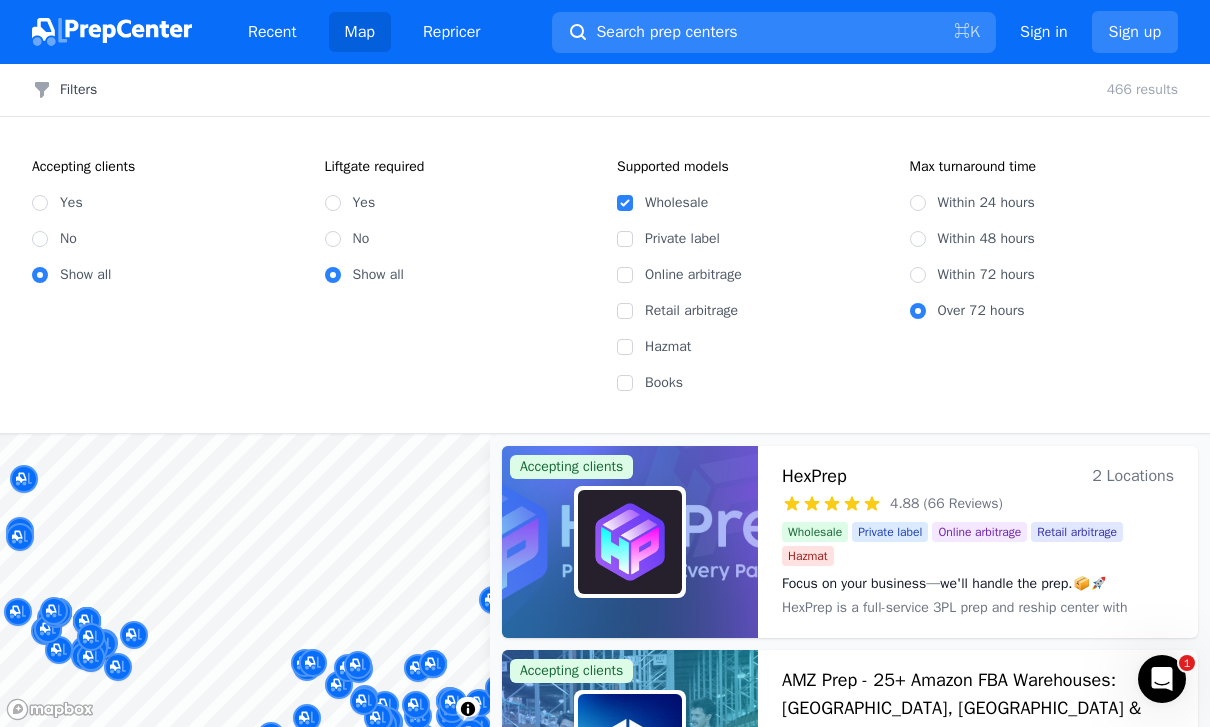 checkbox on "true" 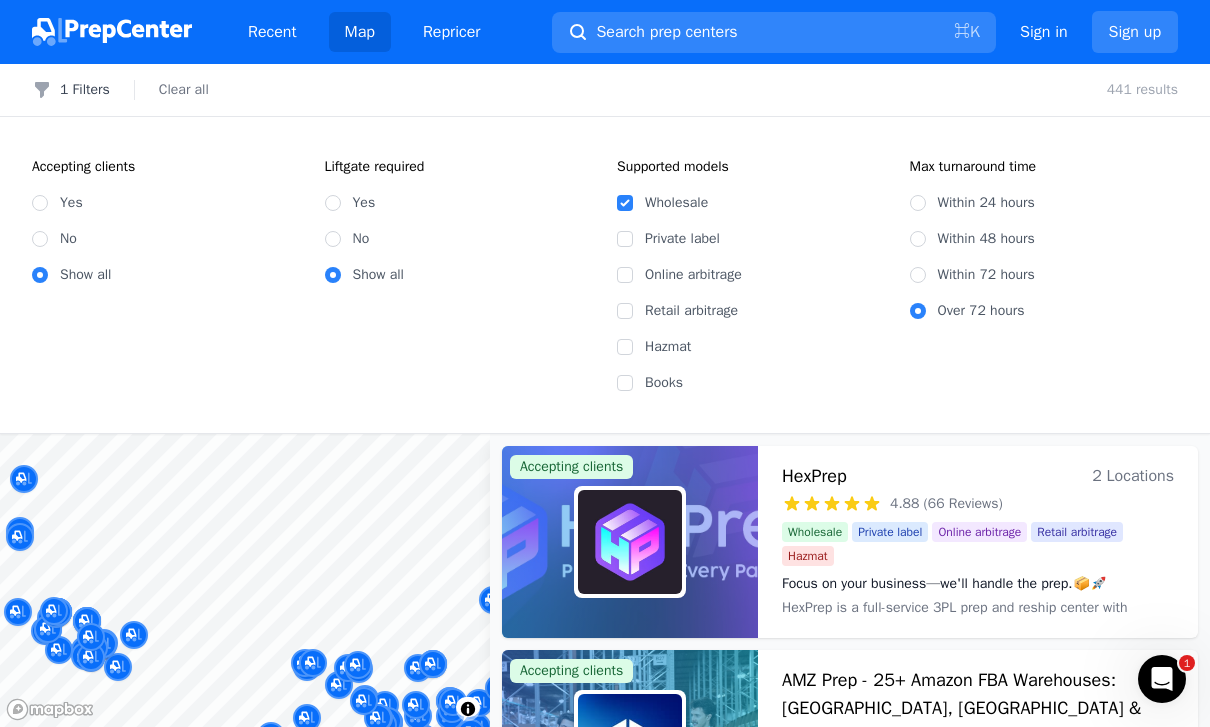 click on "Online arbitrage" at bounding box center [625, 275] 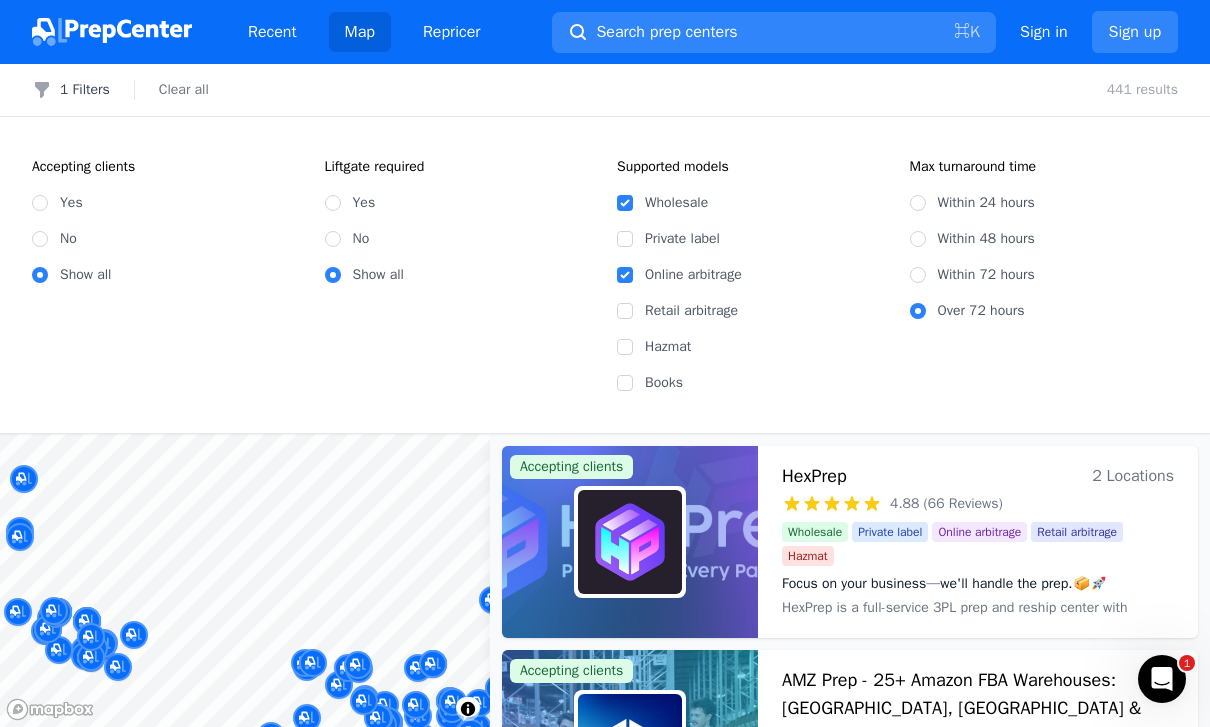 checkbox on "true" 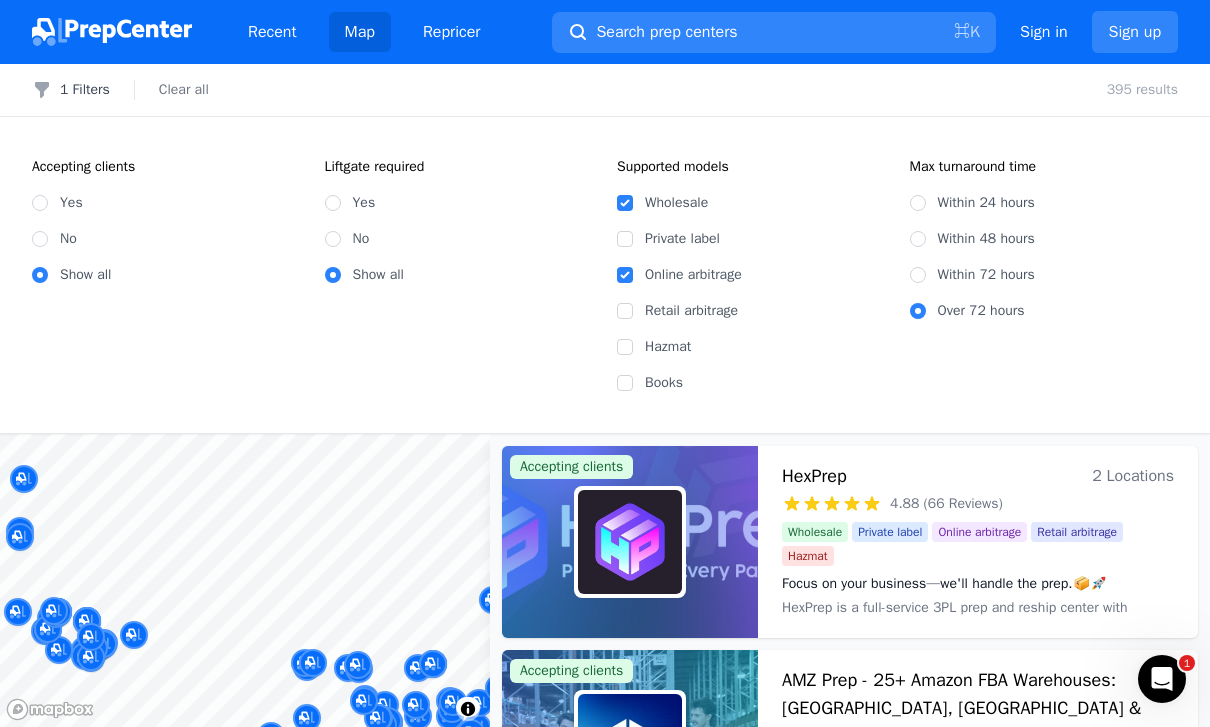 click on "Yes" at bounding box center (40, 203) 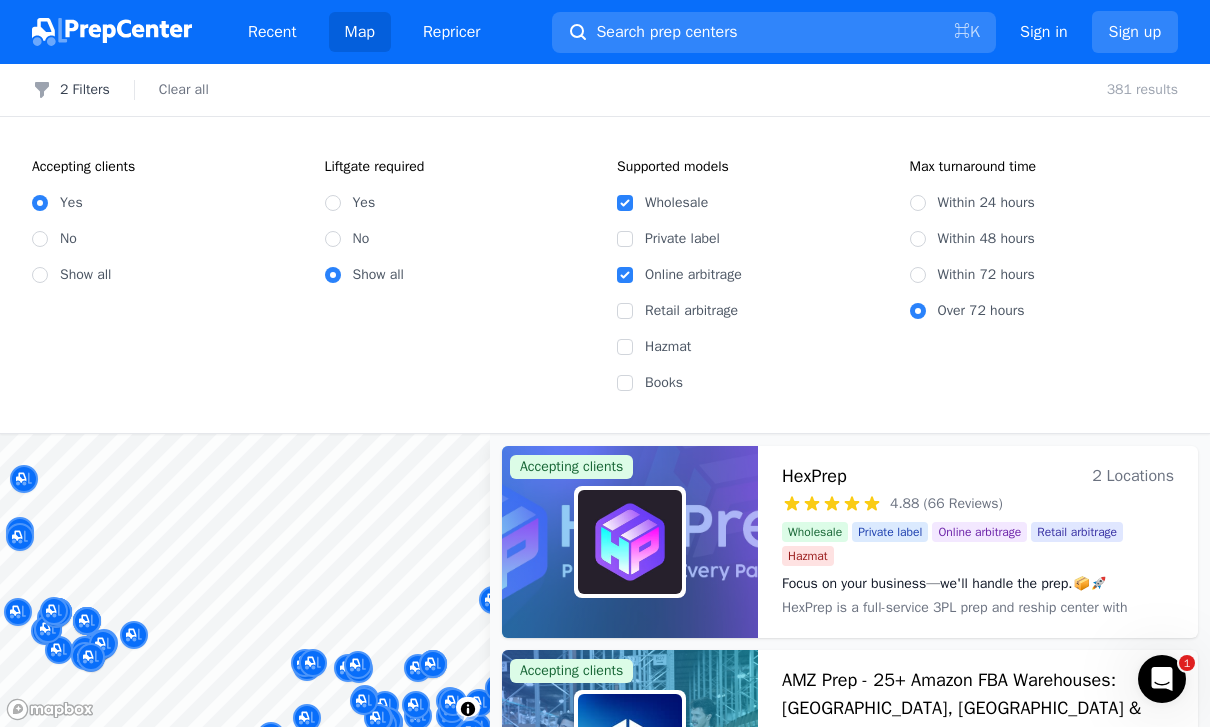 click on "Within 24 hours" at bounding box center (918, 203) 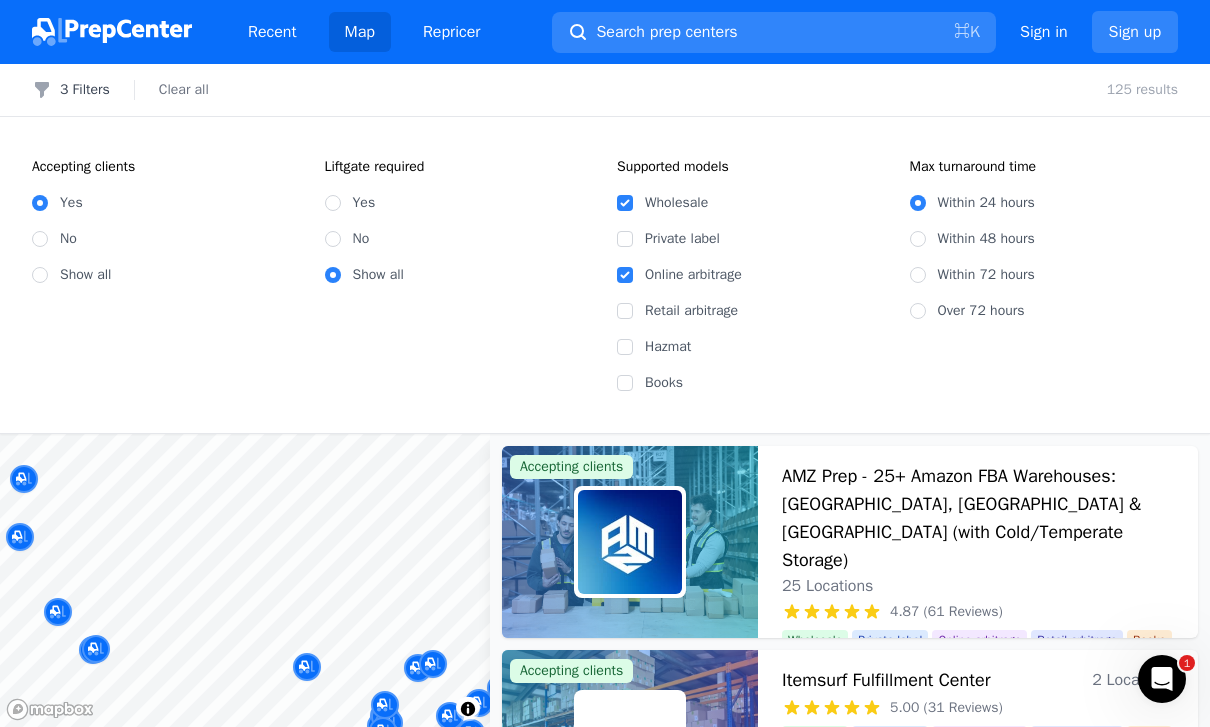 click on "3 Filters" at bounding box center (71, 90) 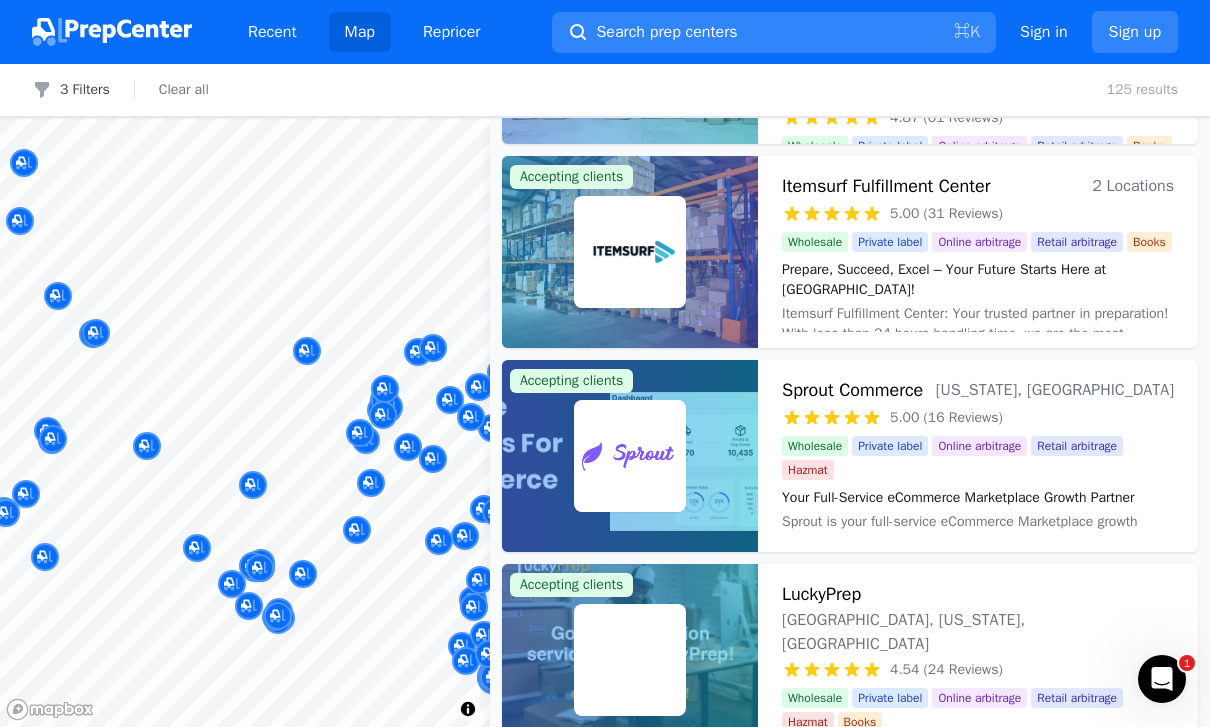 scroll, scrollTop: 175, scrollLeft: 0, axis: vertical 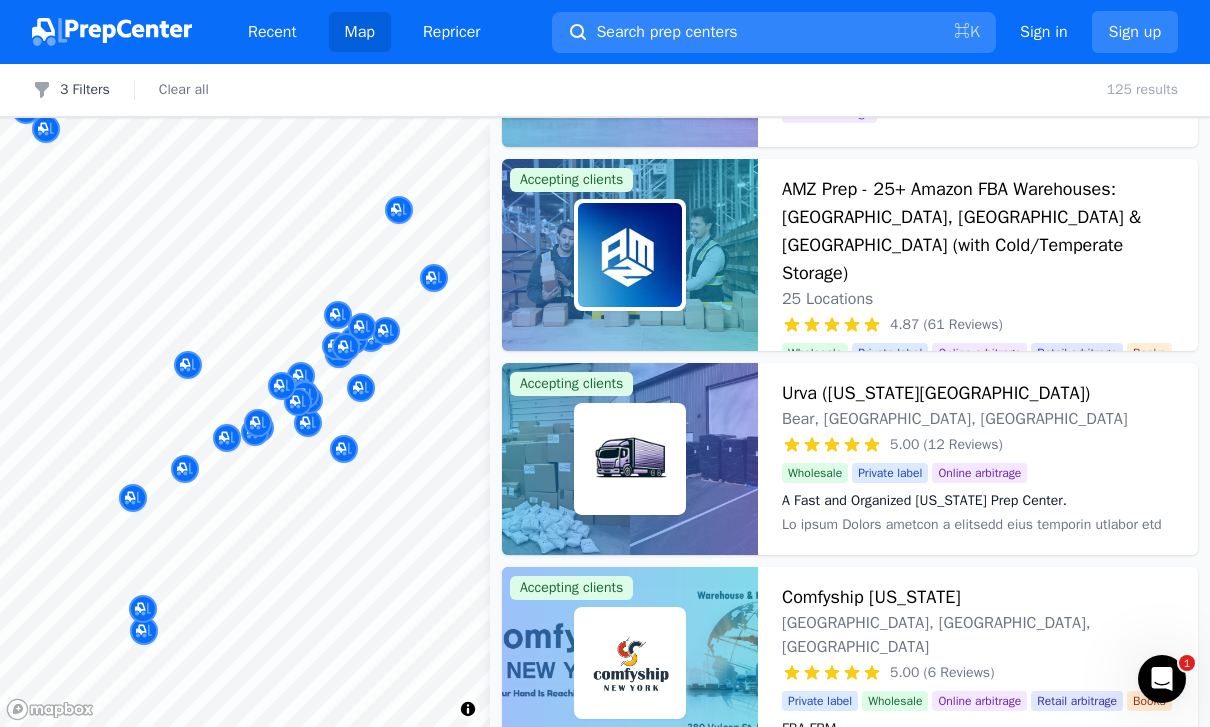 click on "3 Filters" at bounding box center [71, 90] 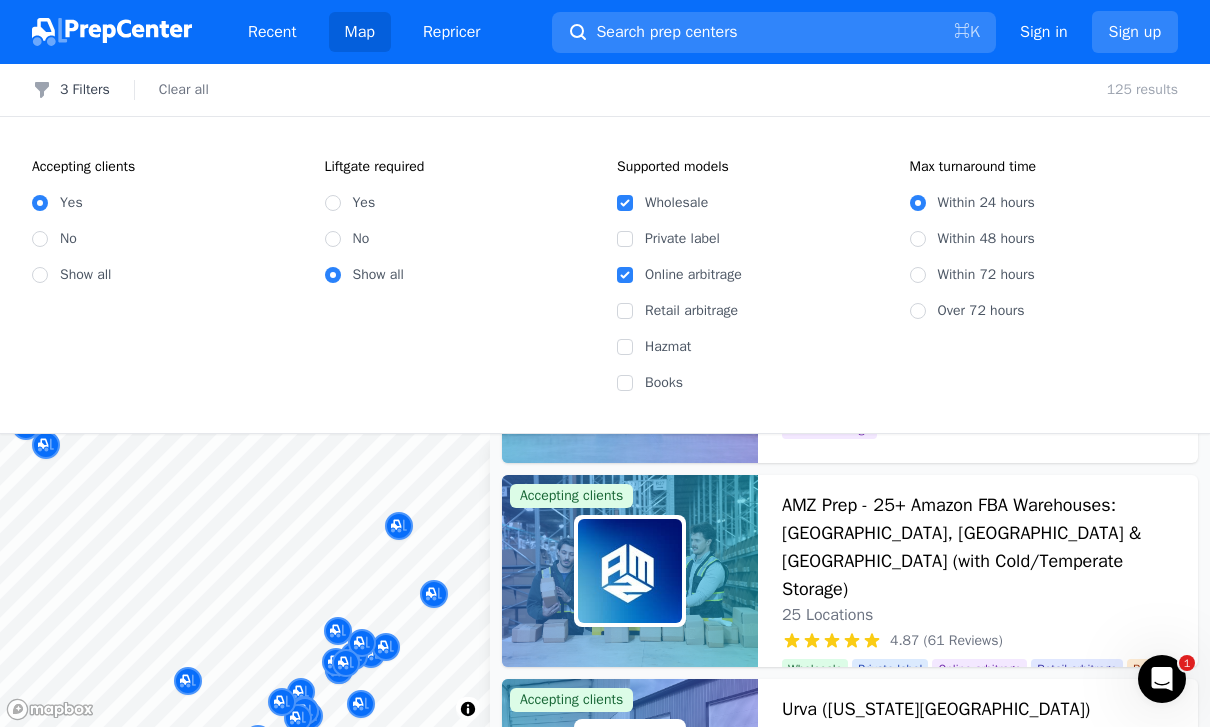 click on "Wholesale" at bounding box center (625, 203) 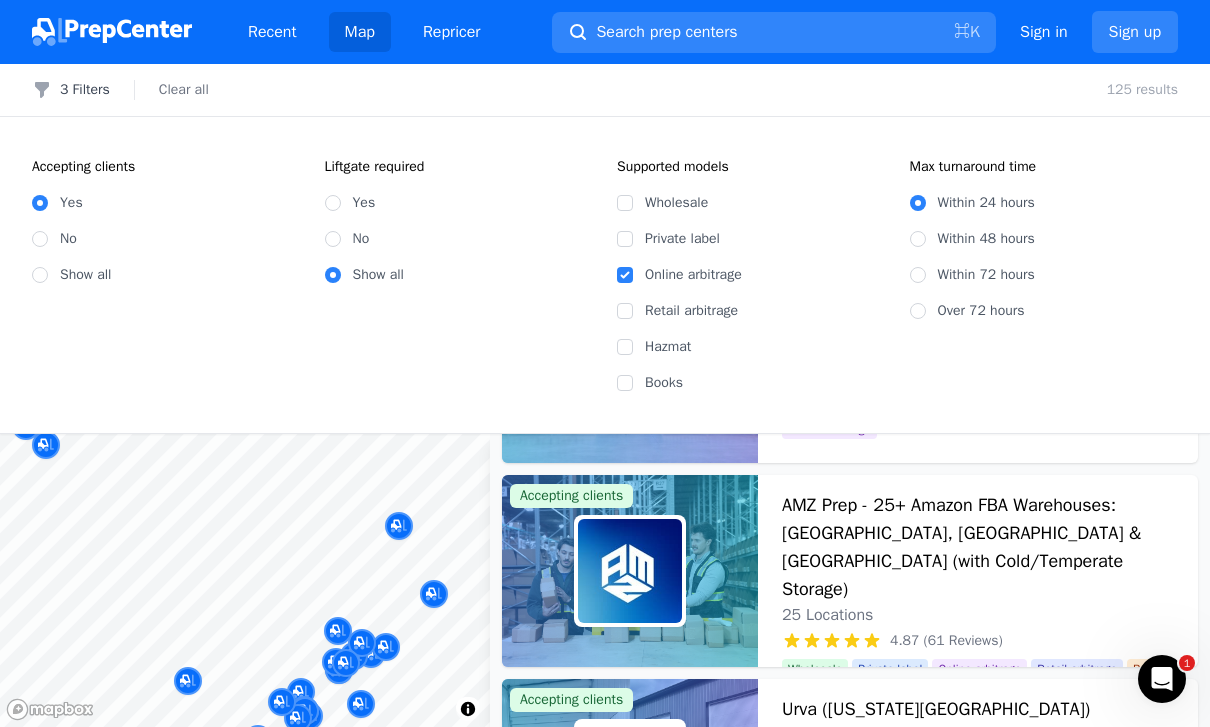 checkbox on "false" 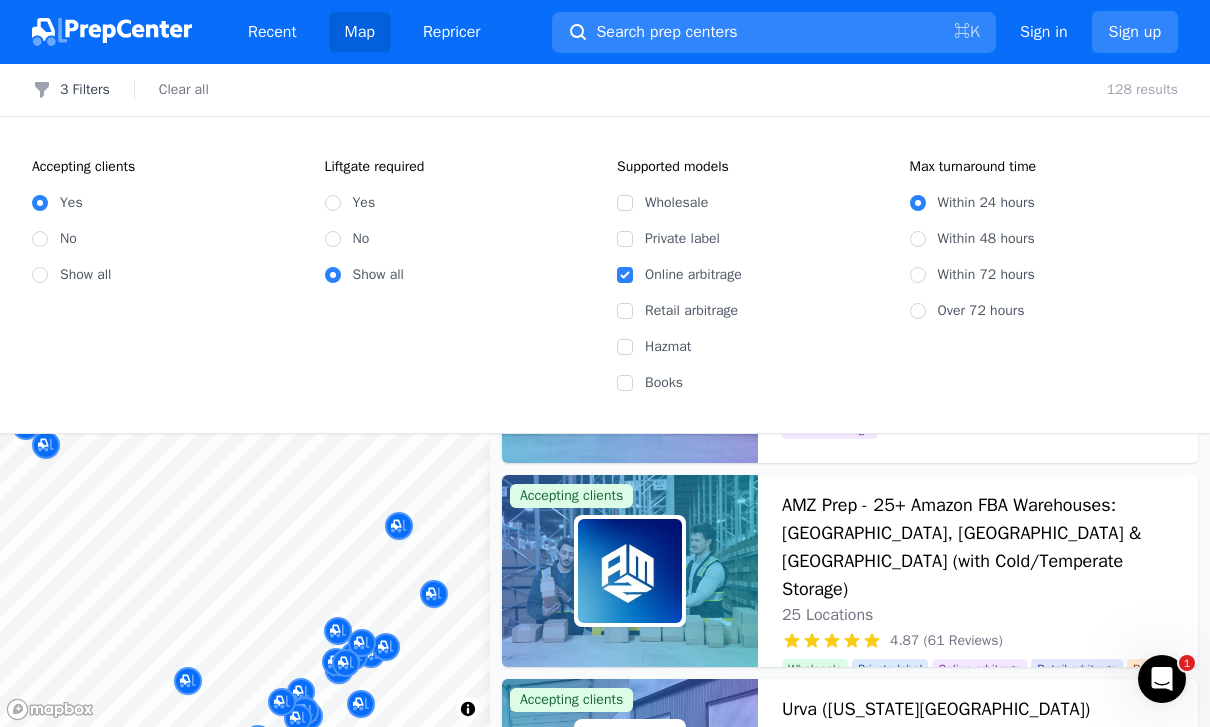 click on "3 Filters" at bounding box center (71, 90) 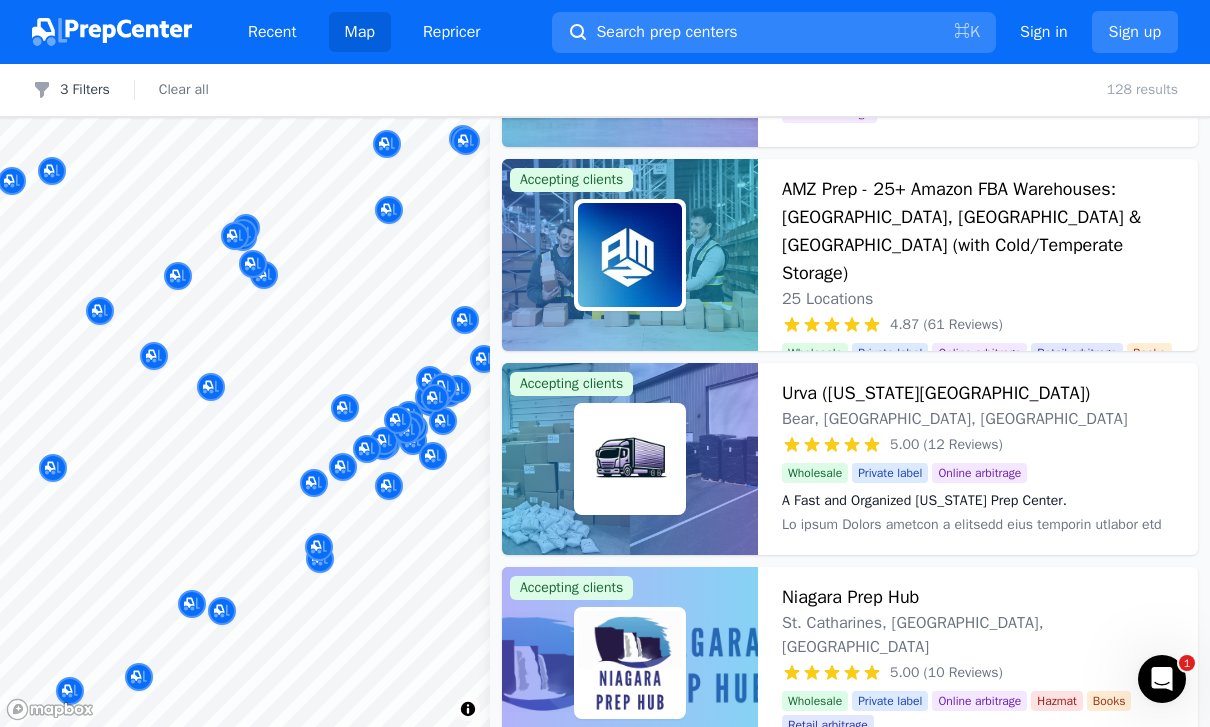 click 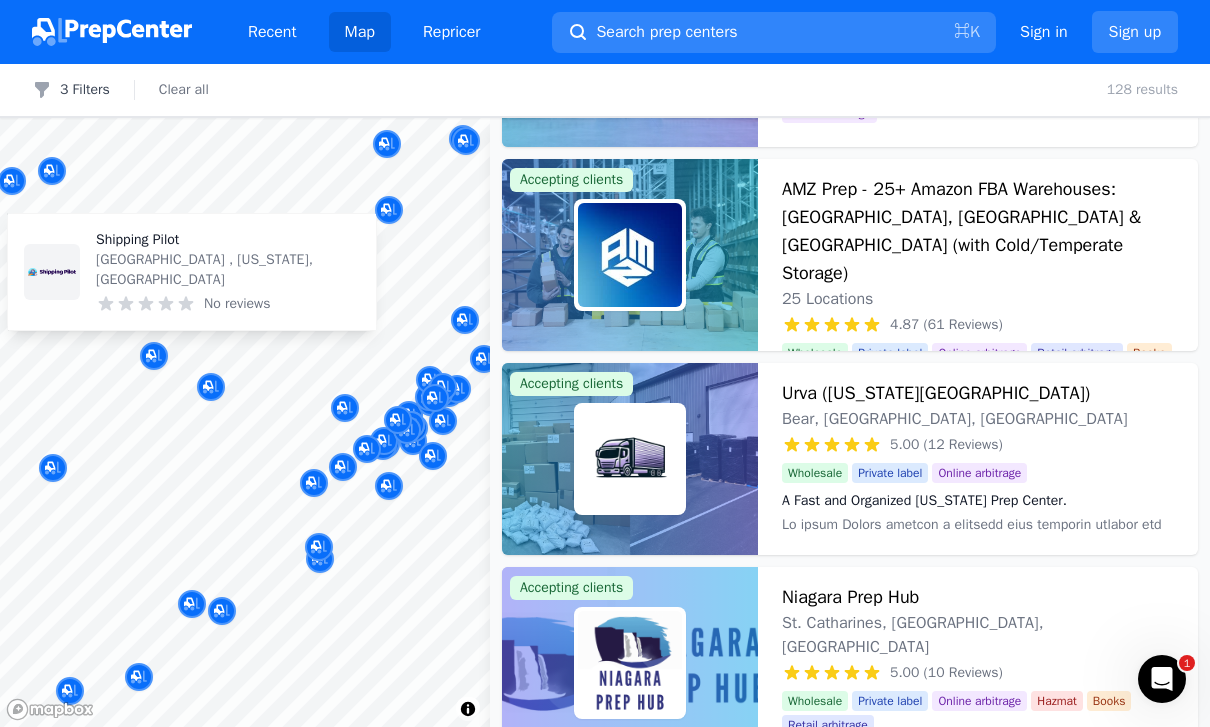 click on "[GEOGRAPHIC_DATA] , [US_STATE], [GEOGRAPHIC_DATA]" at bounding box center [228, 270] 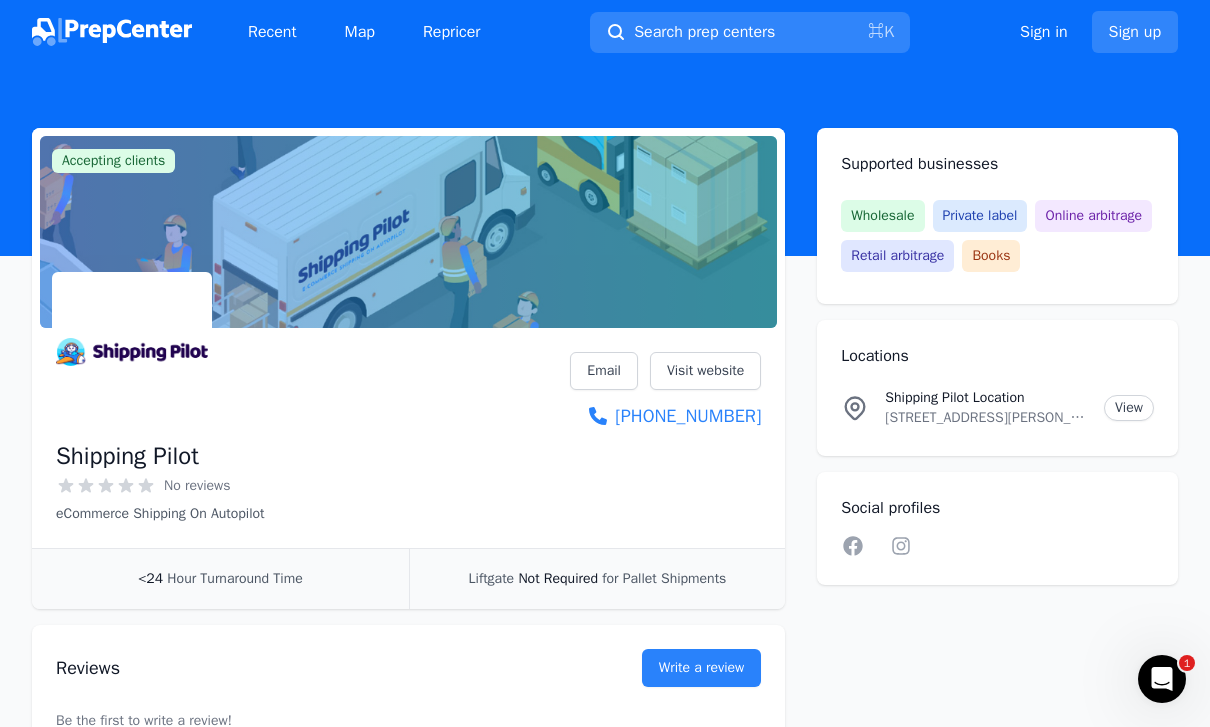 click on "Visit website" at bounding box center (705, 371) 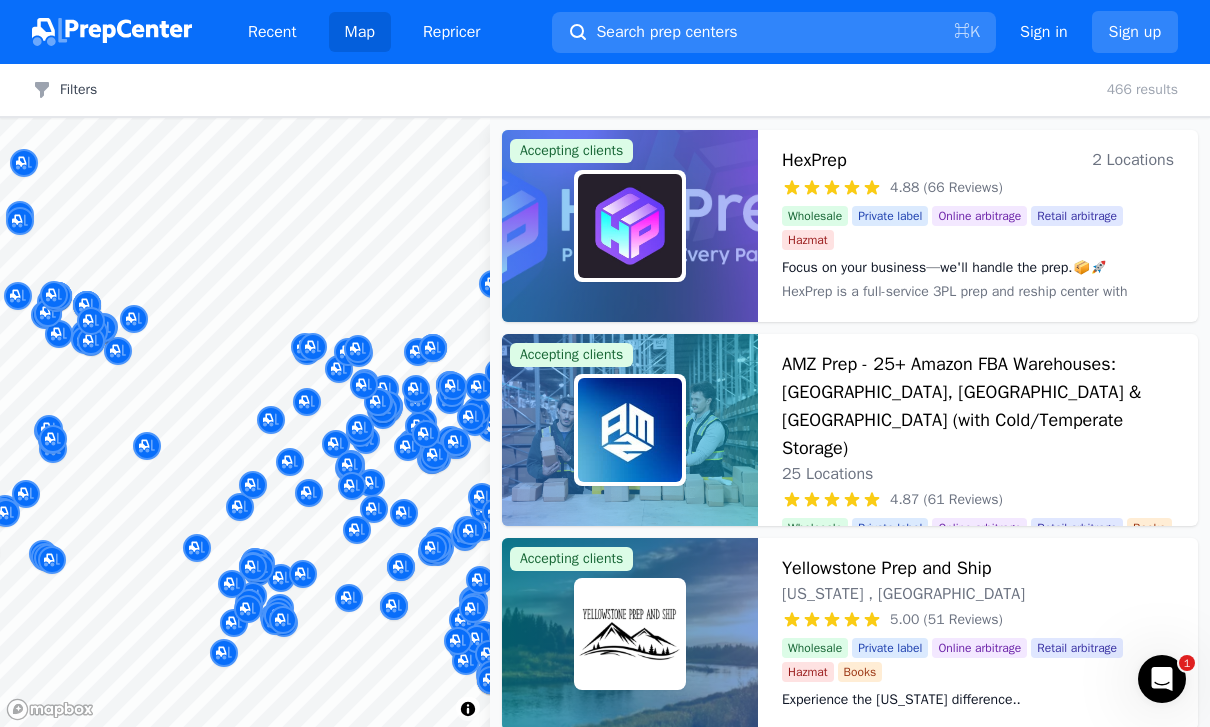 click on "Filters" at bounding box center (64, 90) 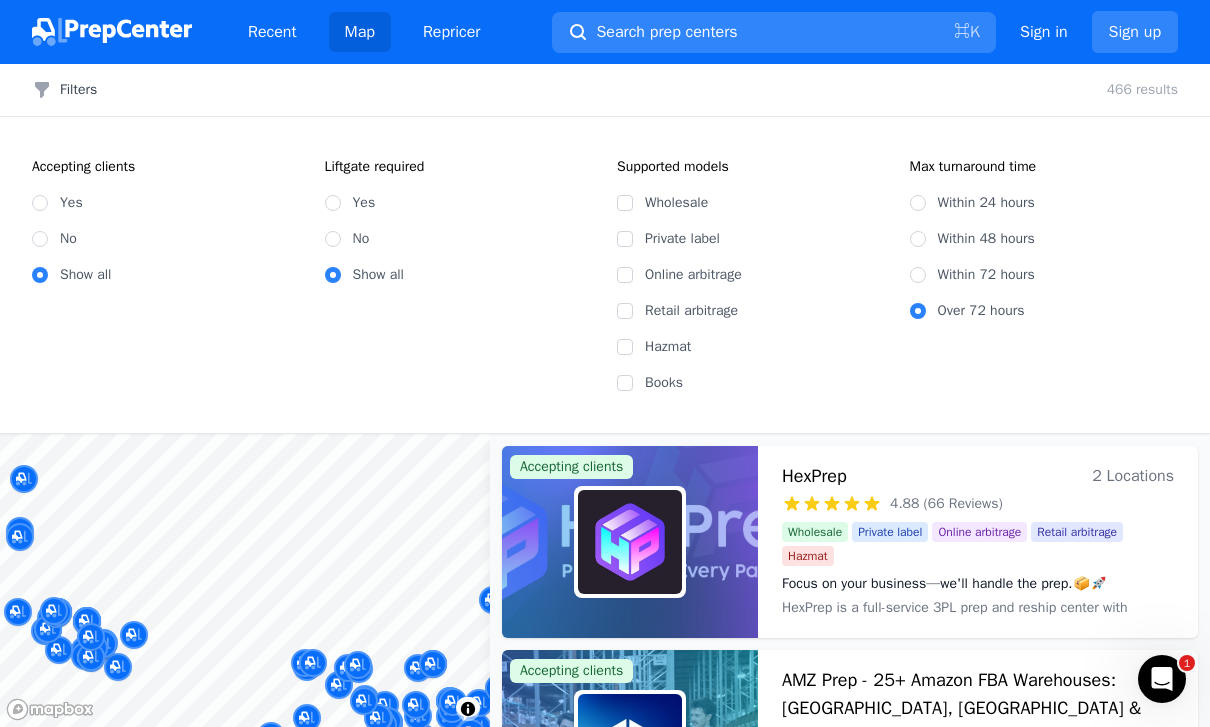 click on "Yes" at bounding box center [40, 203] 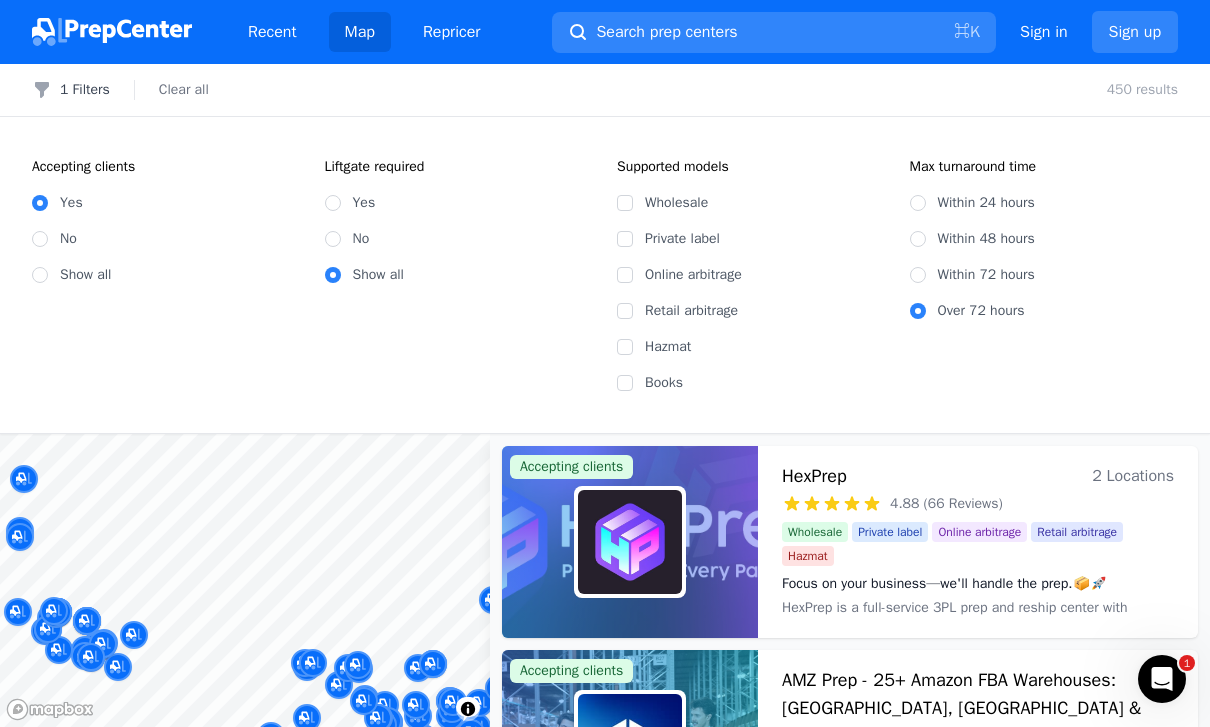 click on "Online arbitrage" at bounding box center (625, 275) 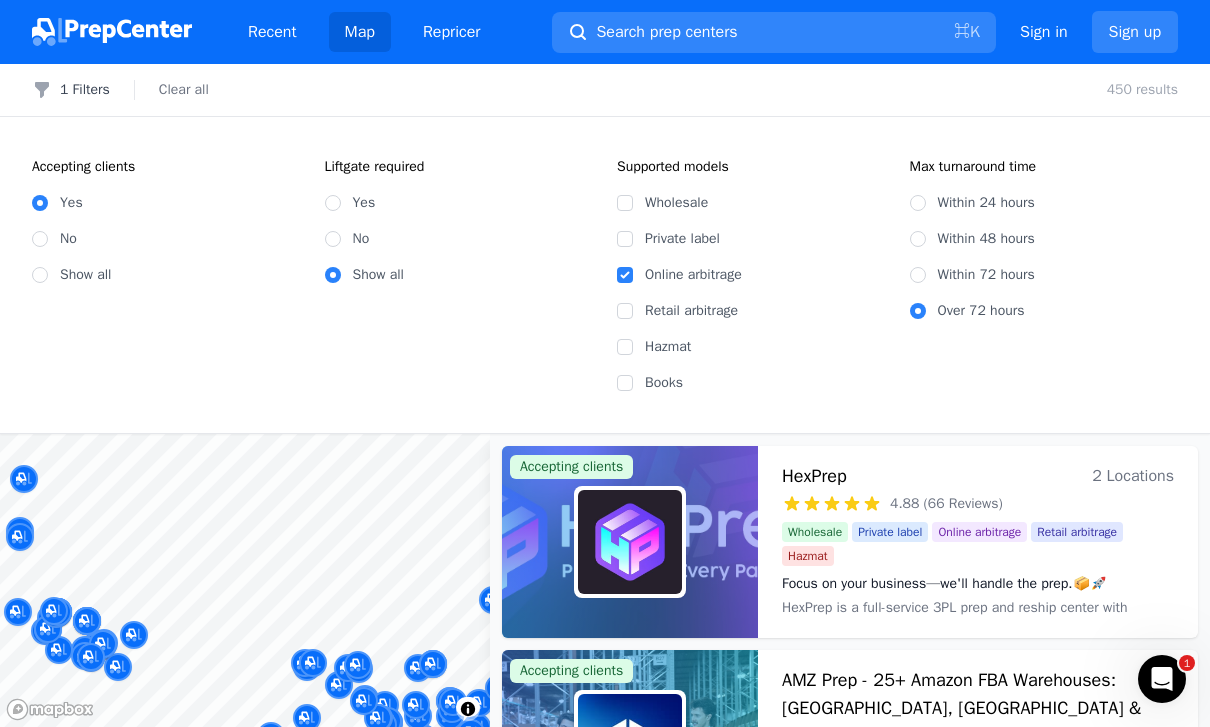 checkbox on "true" 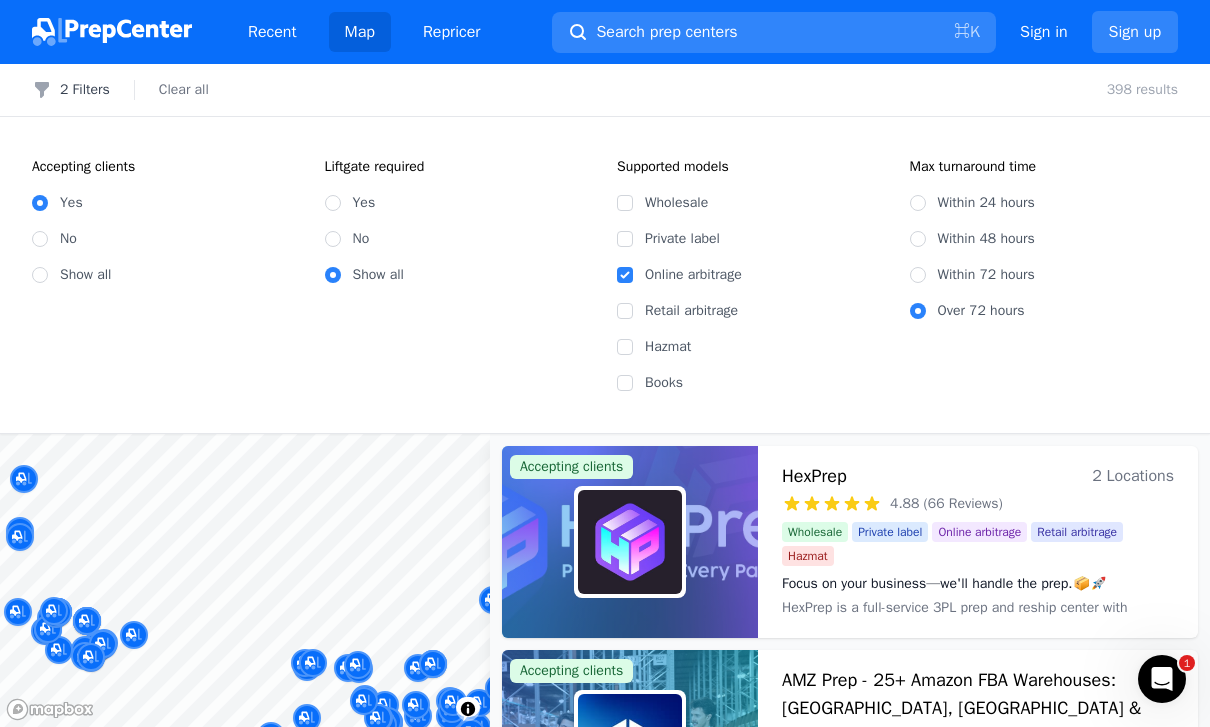 click on "Within 24 hours" at bounding box center [918, 203] 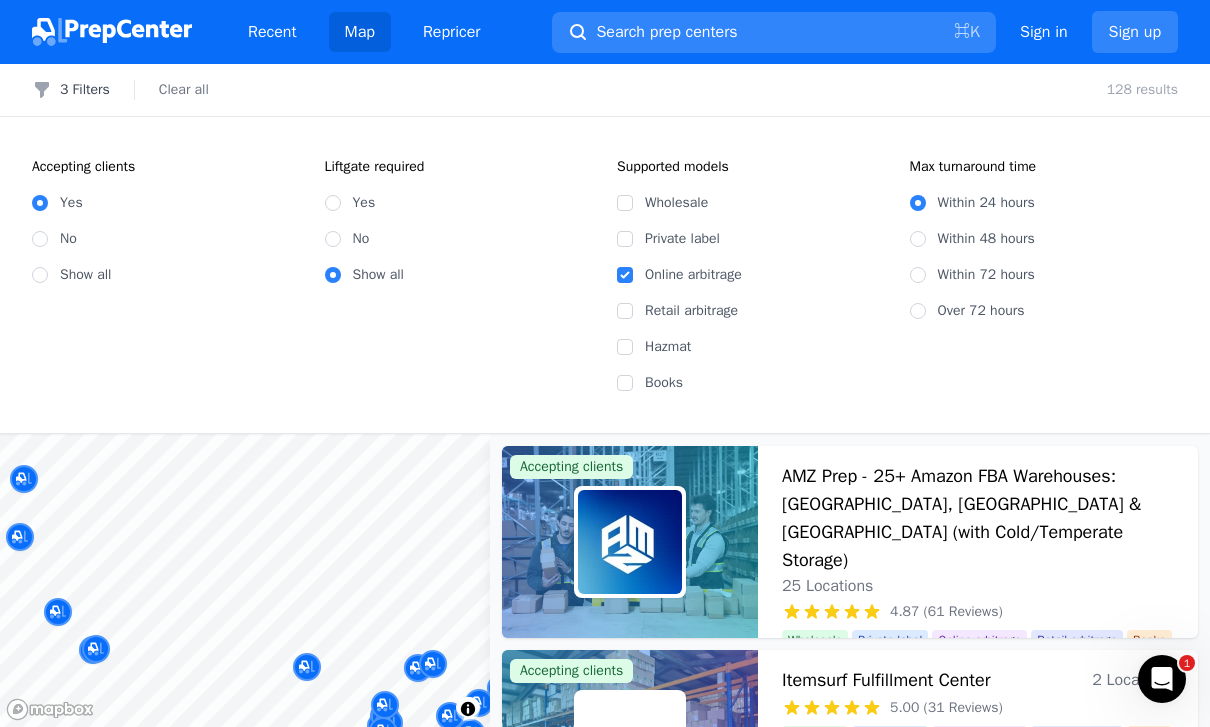 click on "3 Filters" at bounding box center (71, 90) 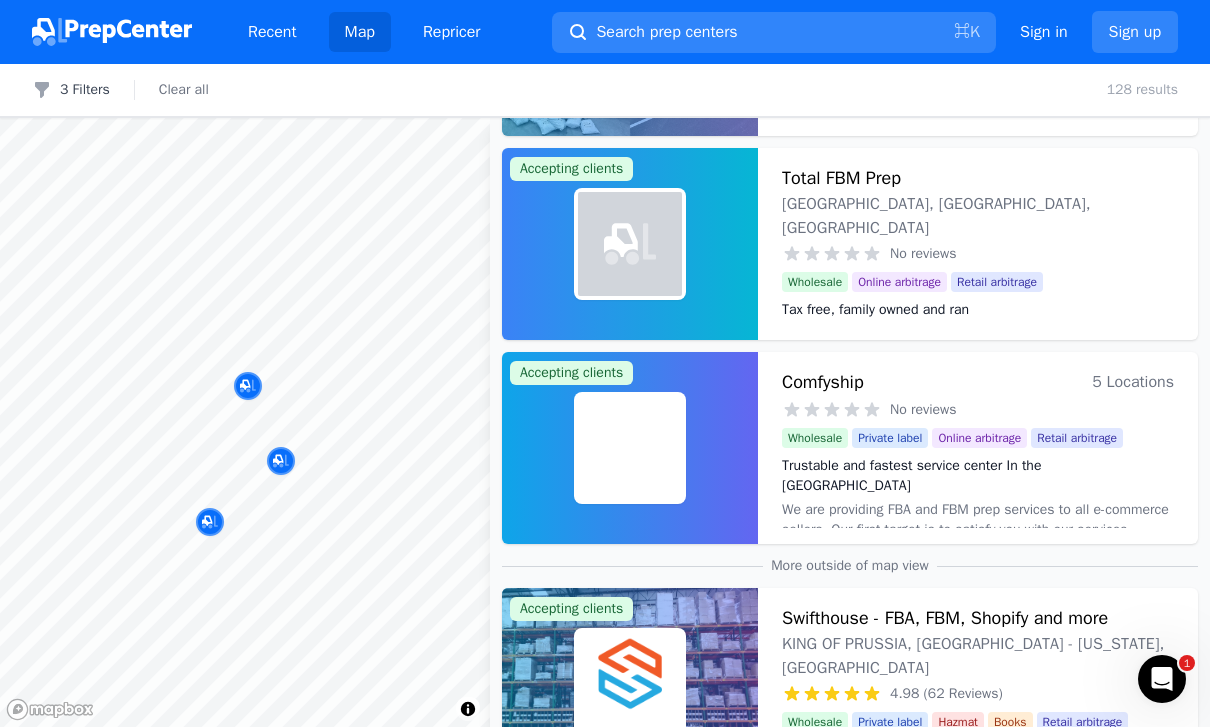 scroll, scrollTop: 185, scrollLeft: 0, axis: vertical 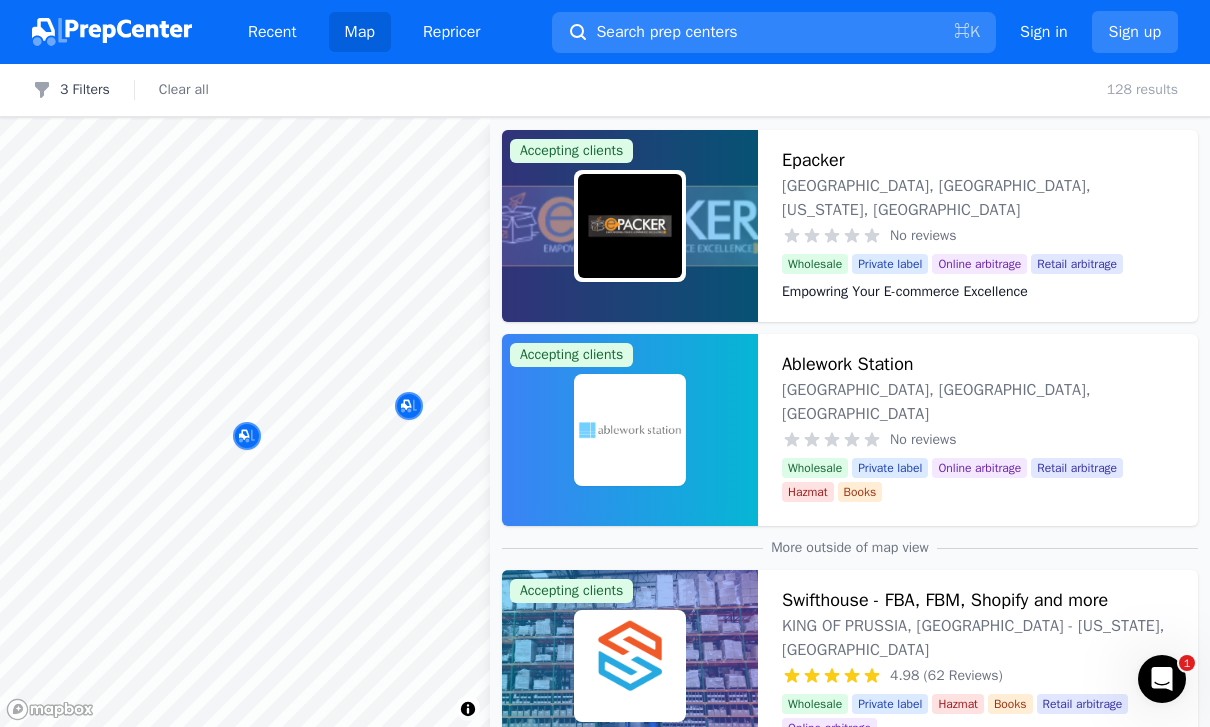 click 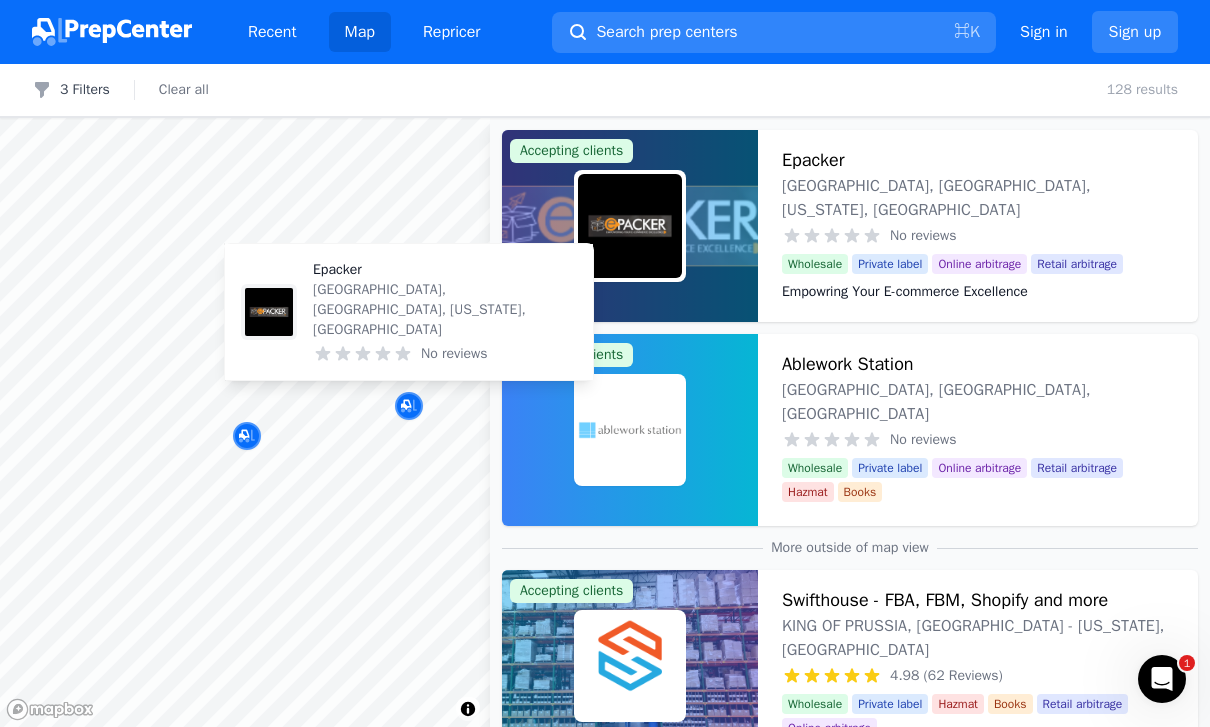click 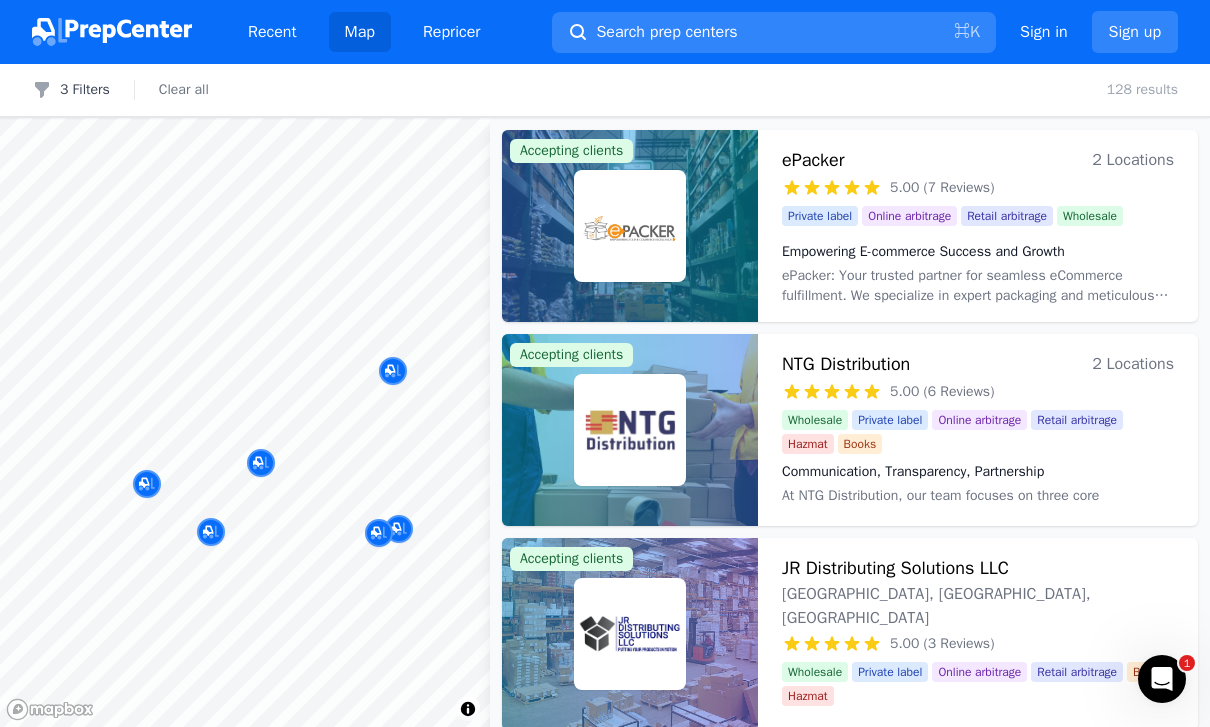click 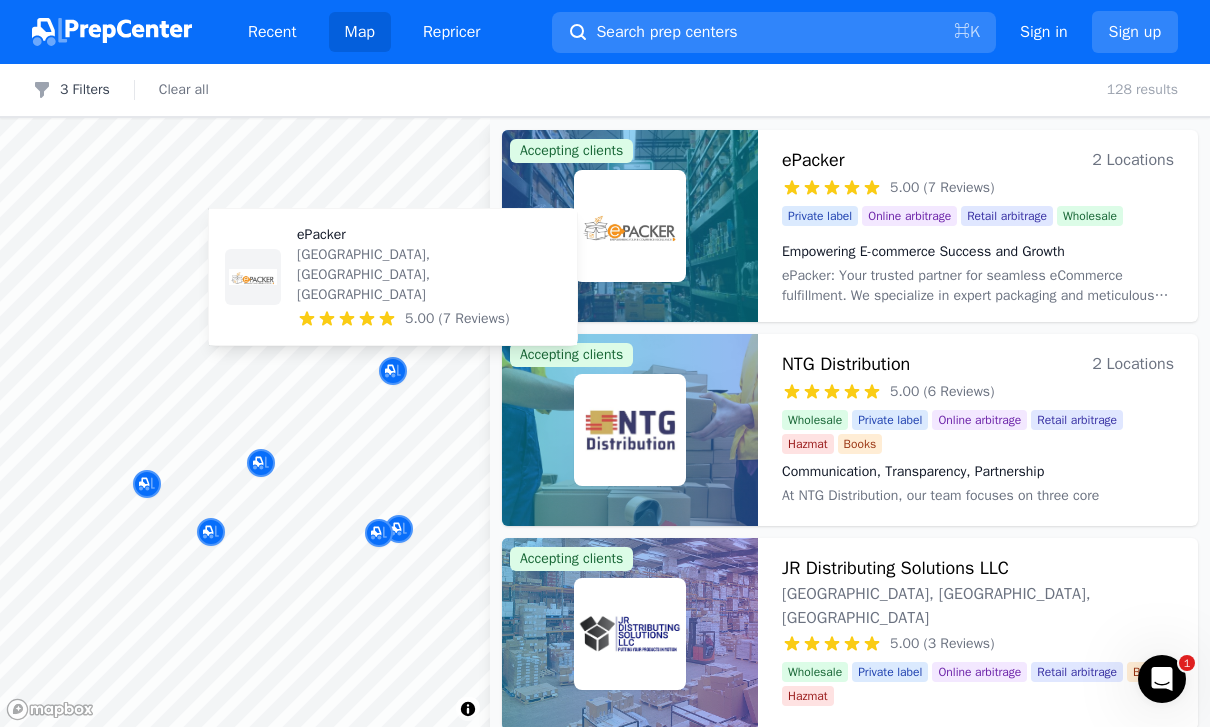 click 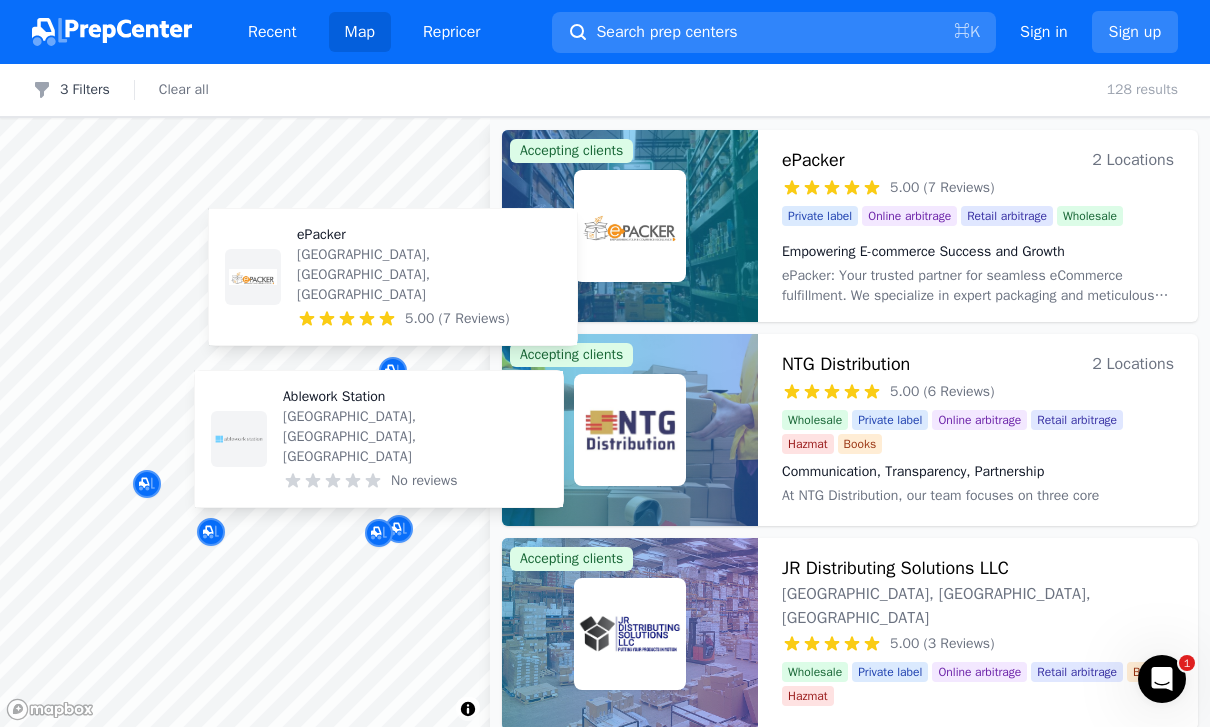 click at bounding box center (399, 529) 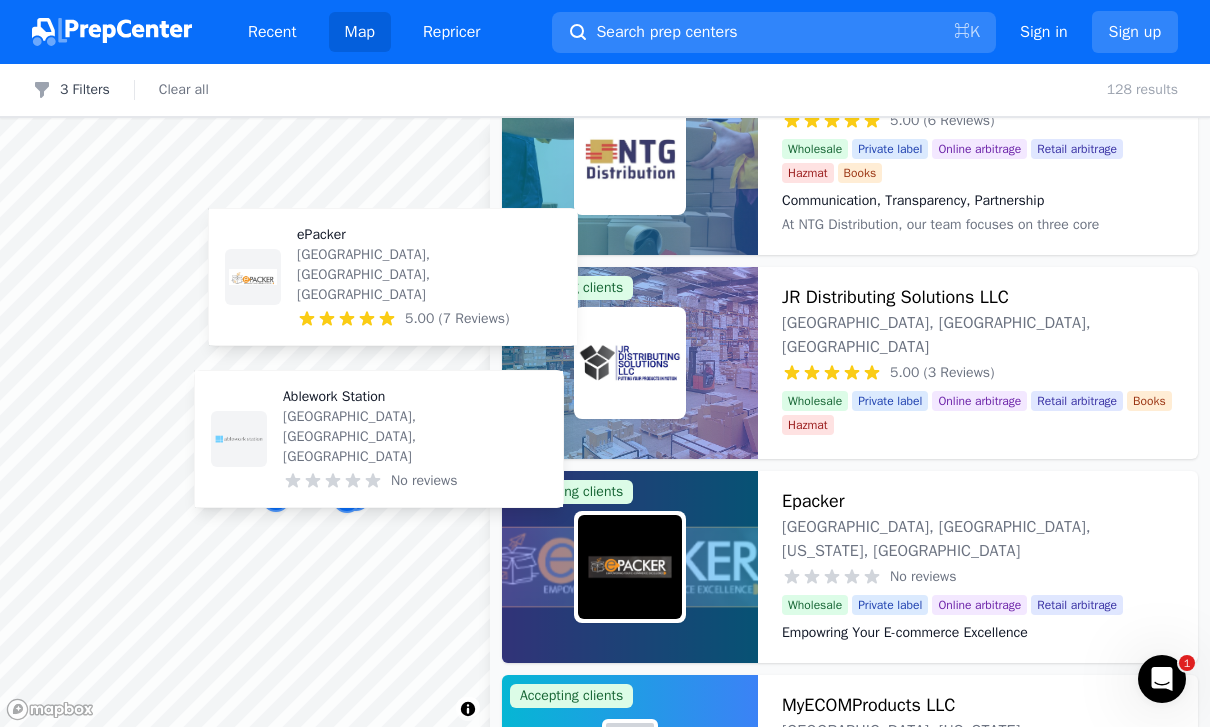 scroll, scrollTop: 269, scrollLeft: 0, axis: vertical 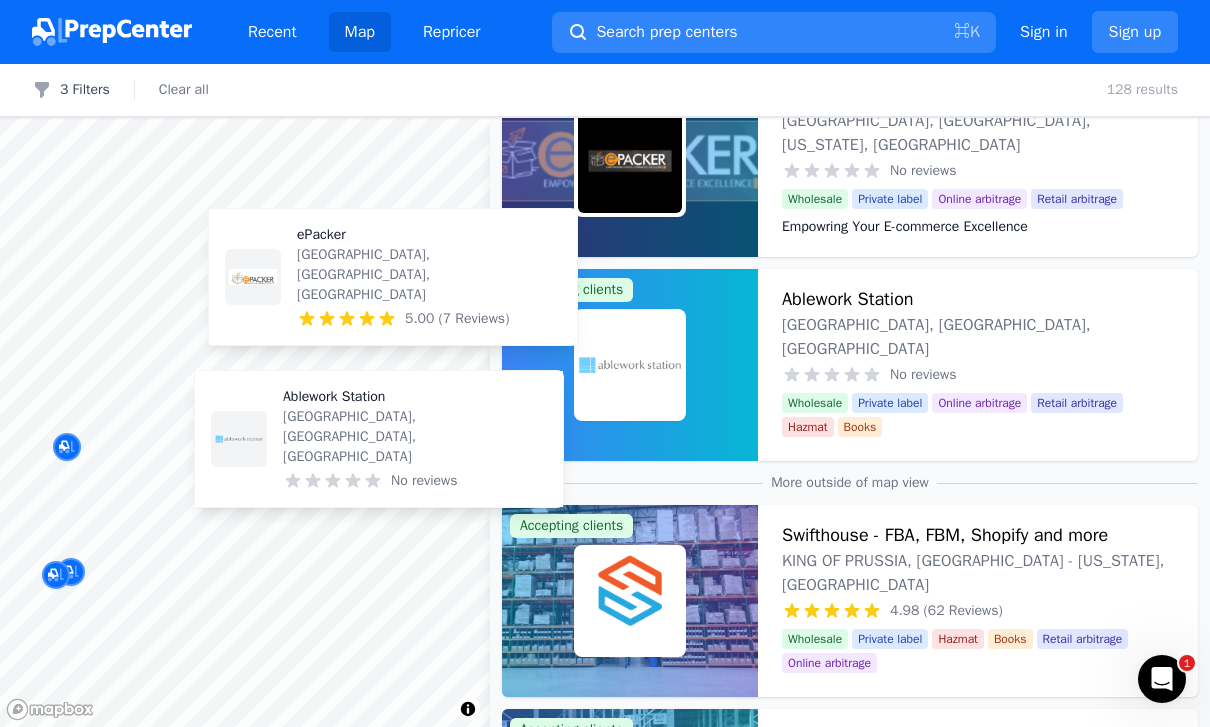click 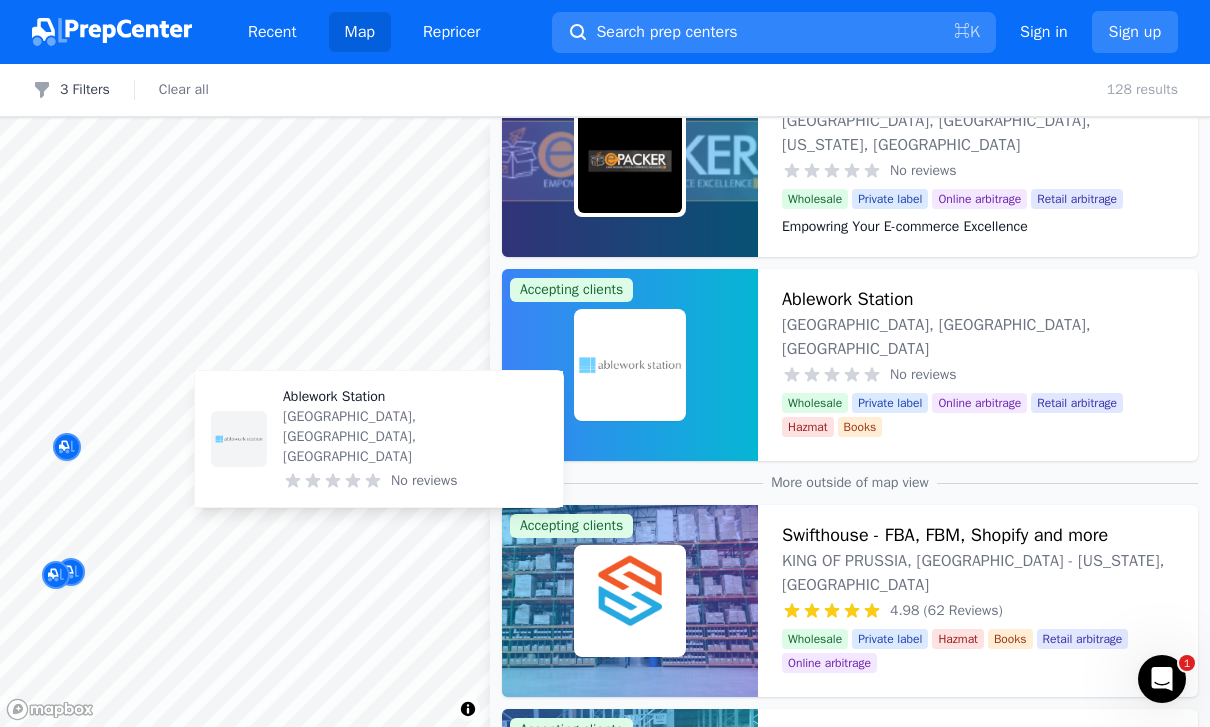 click at bounding box center (67, 448) 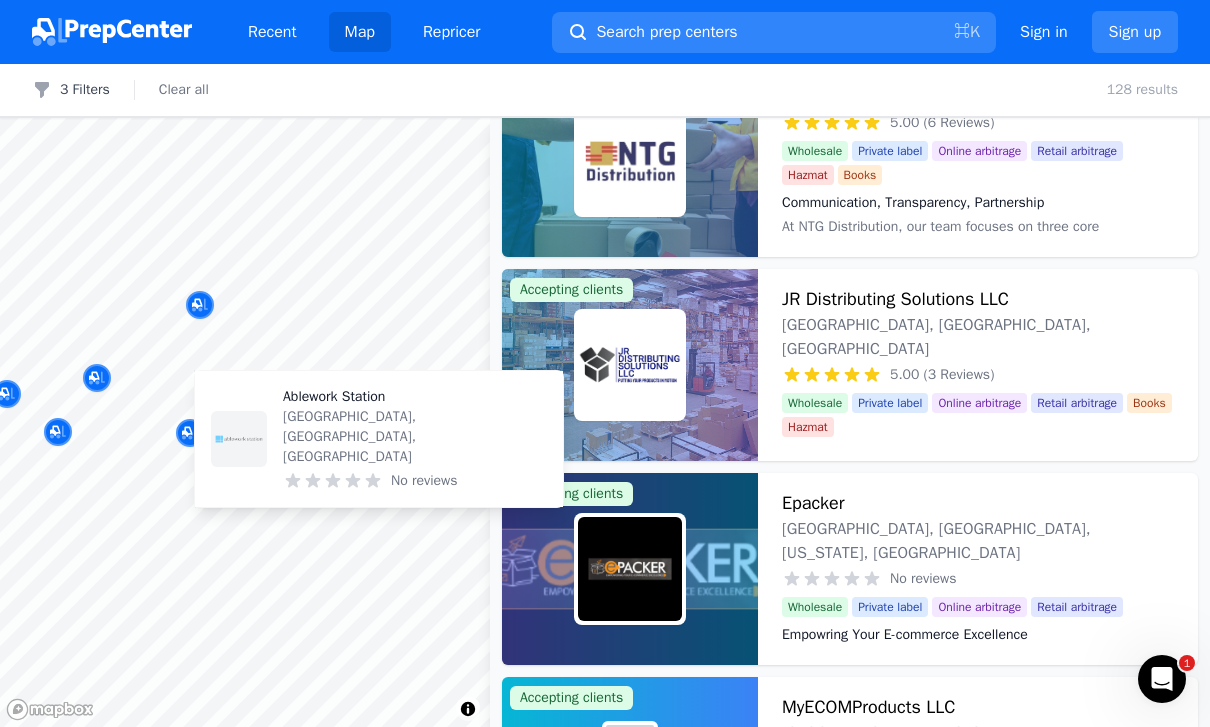 click 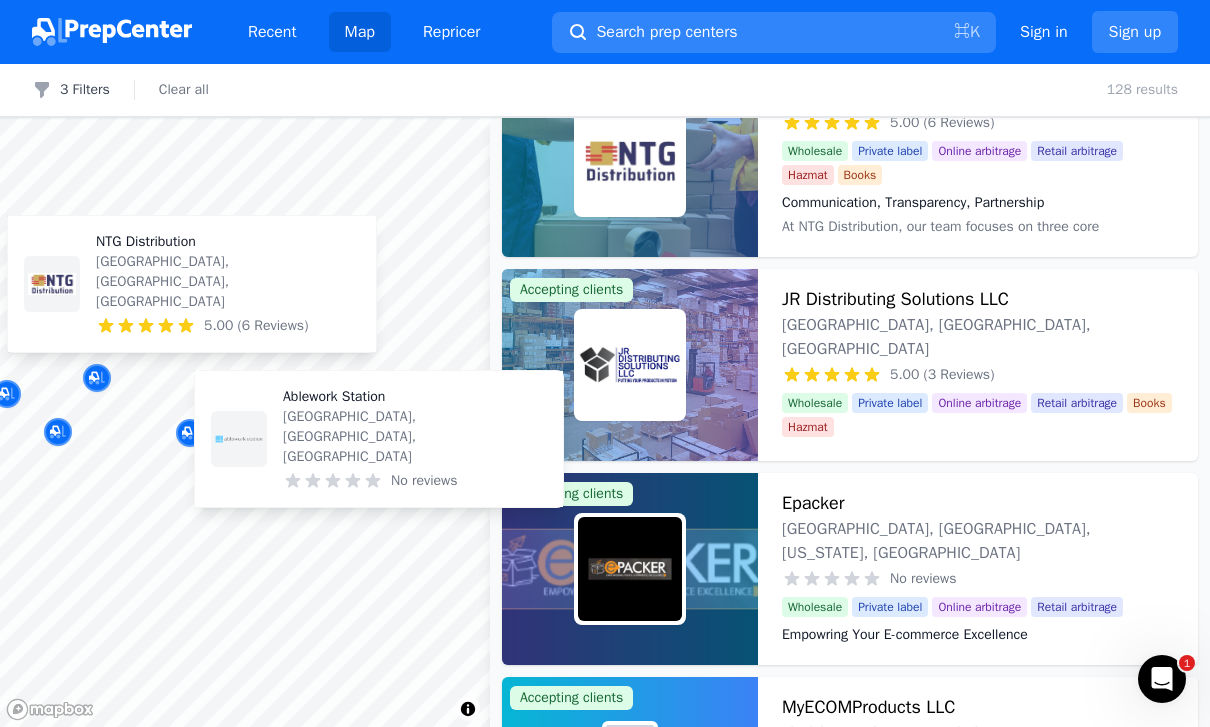click 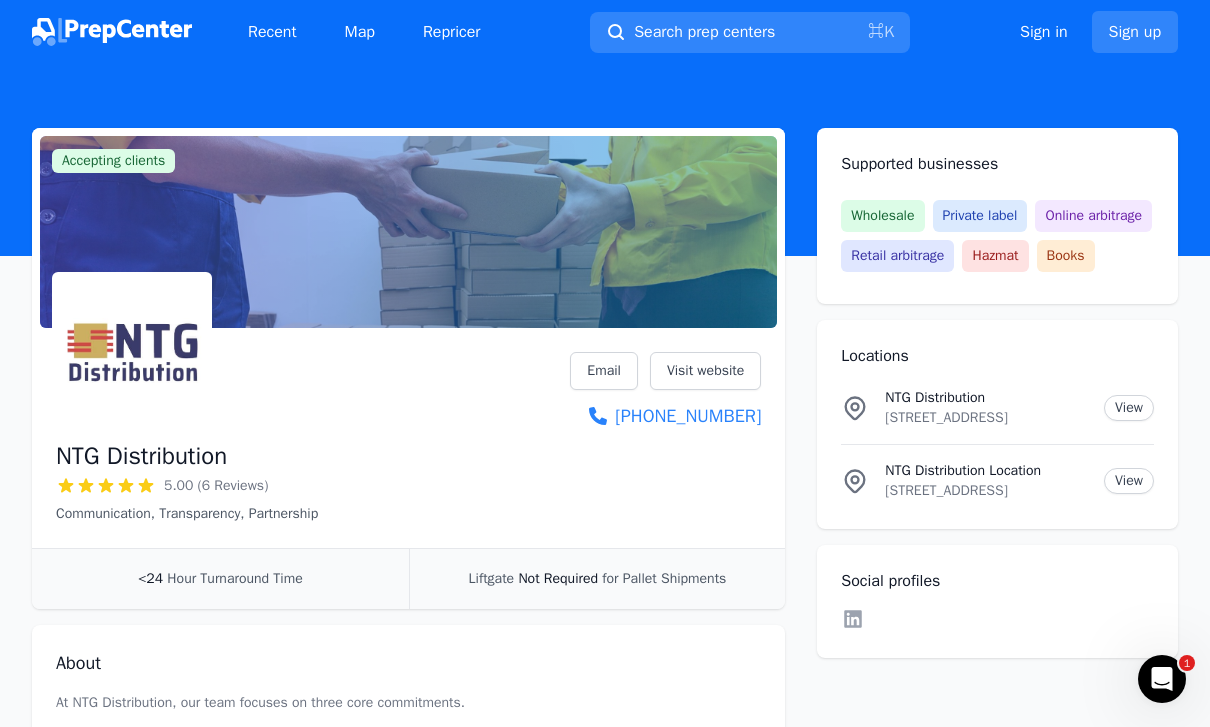click on "Visit website" at bounding box center [705, 371] 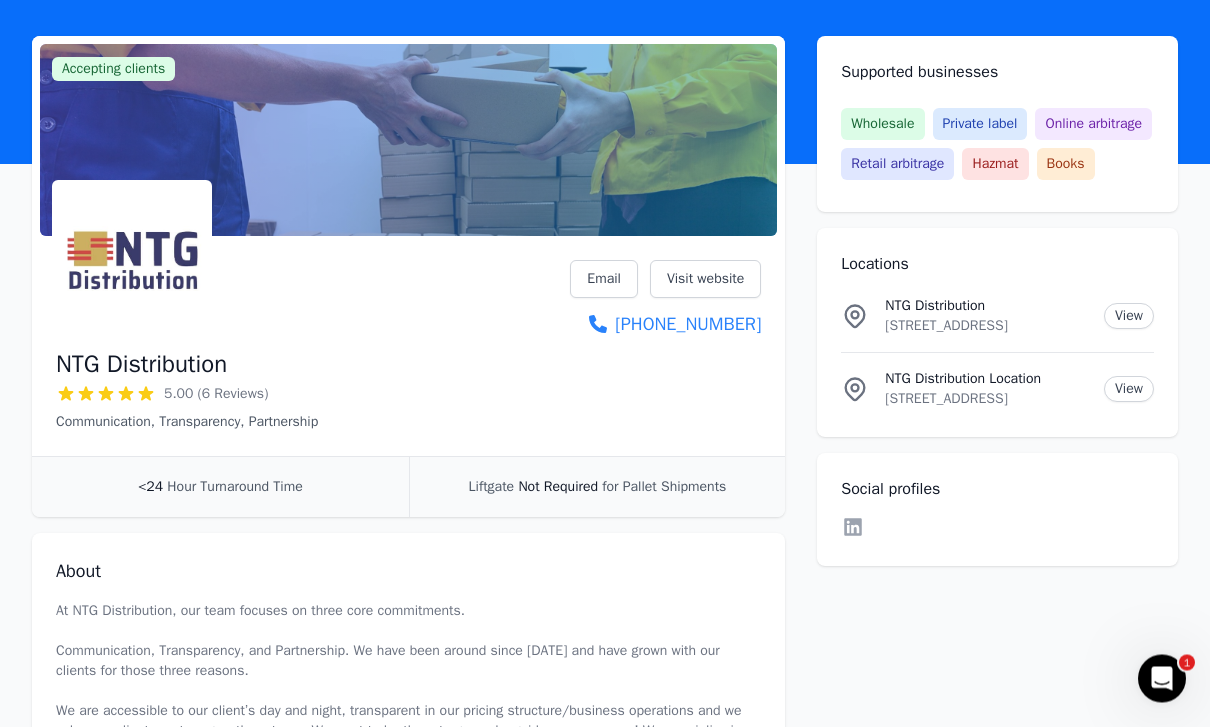 scroll, scrollTop: 0, scrollLeft: 0, axis: both 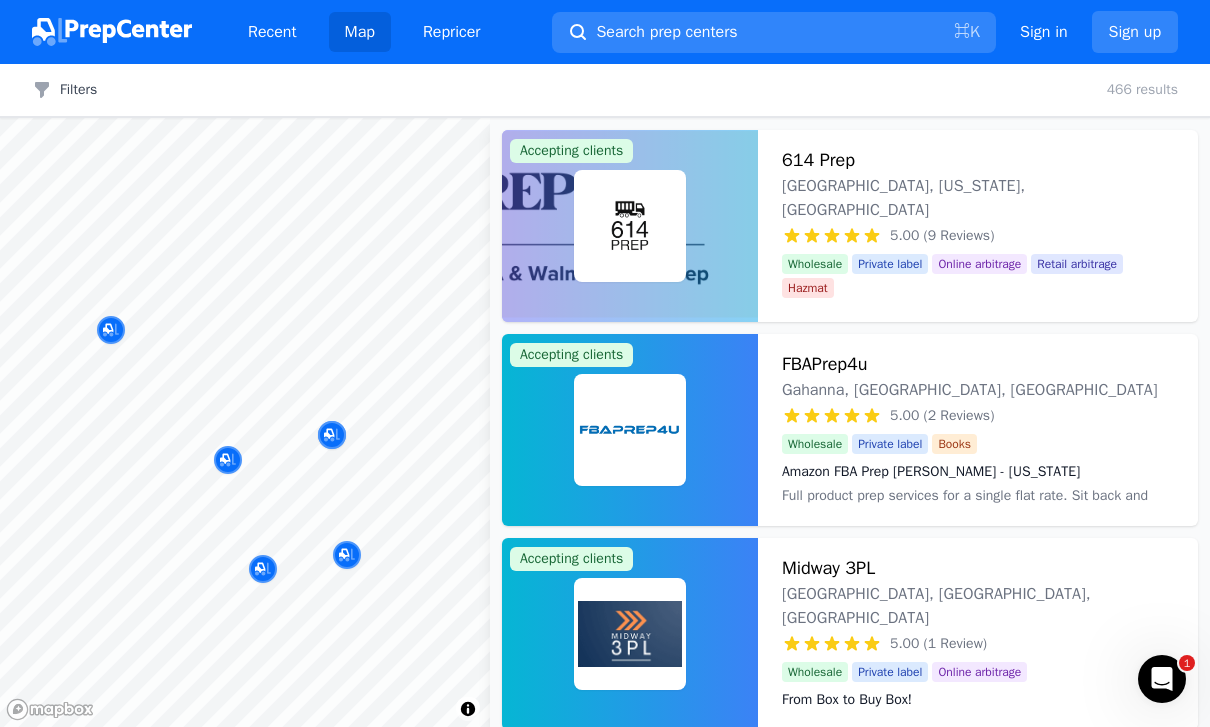 click 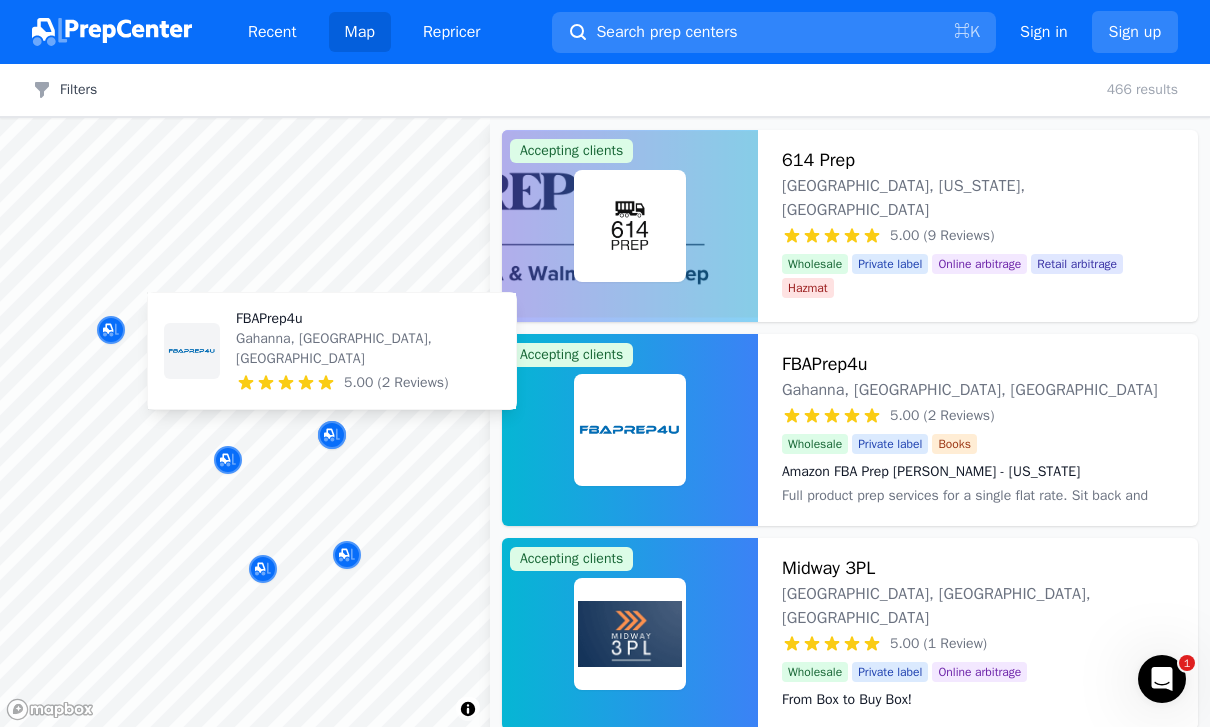 click 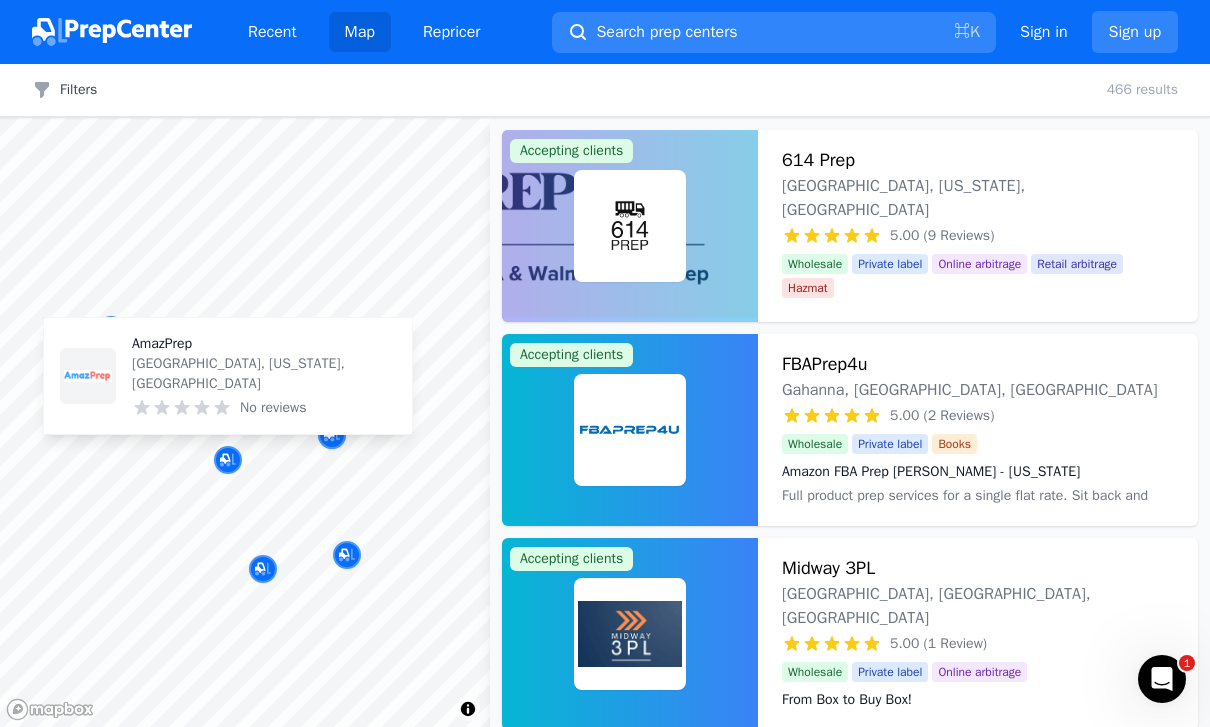 click 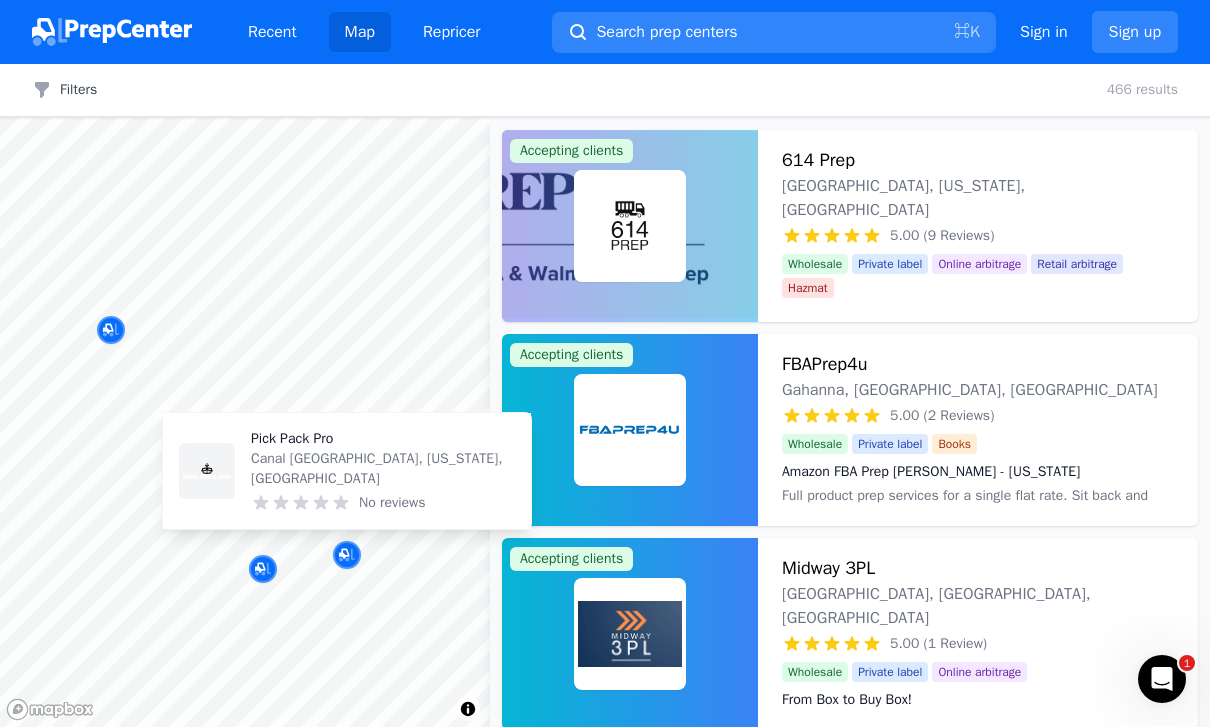click 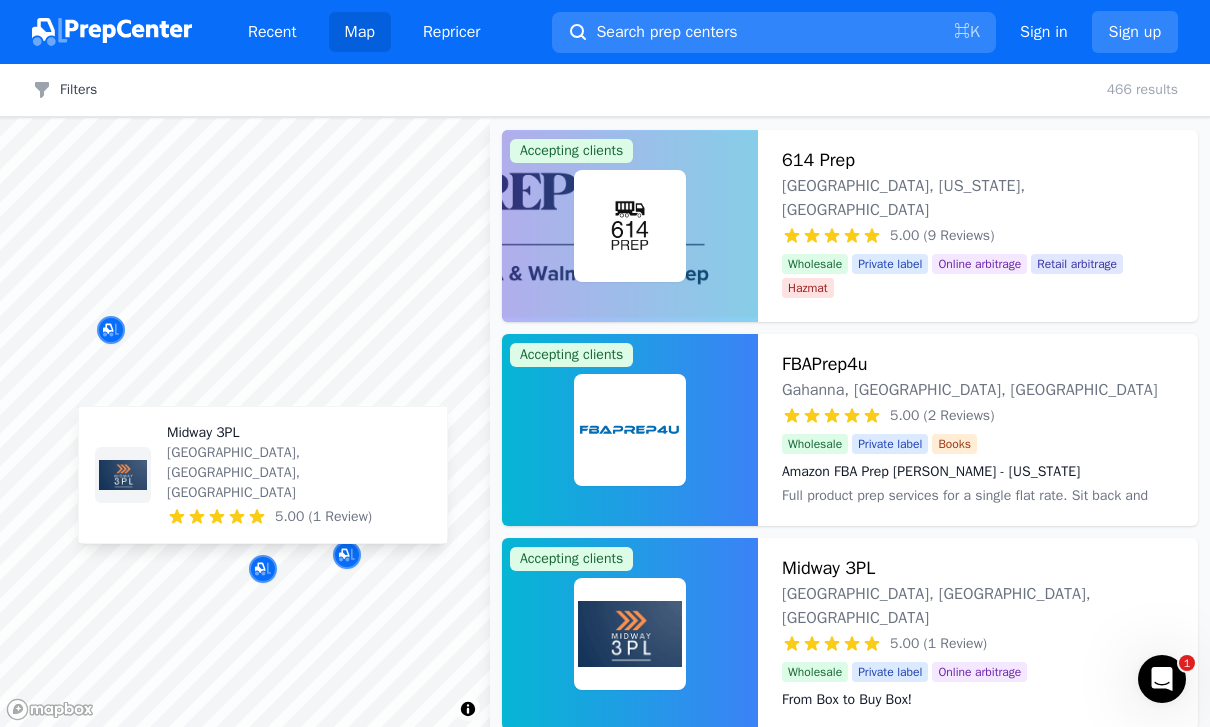 click at bounding box center [111, 330] 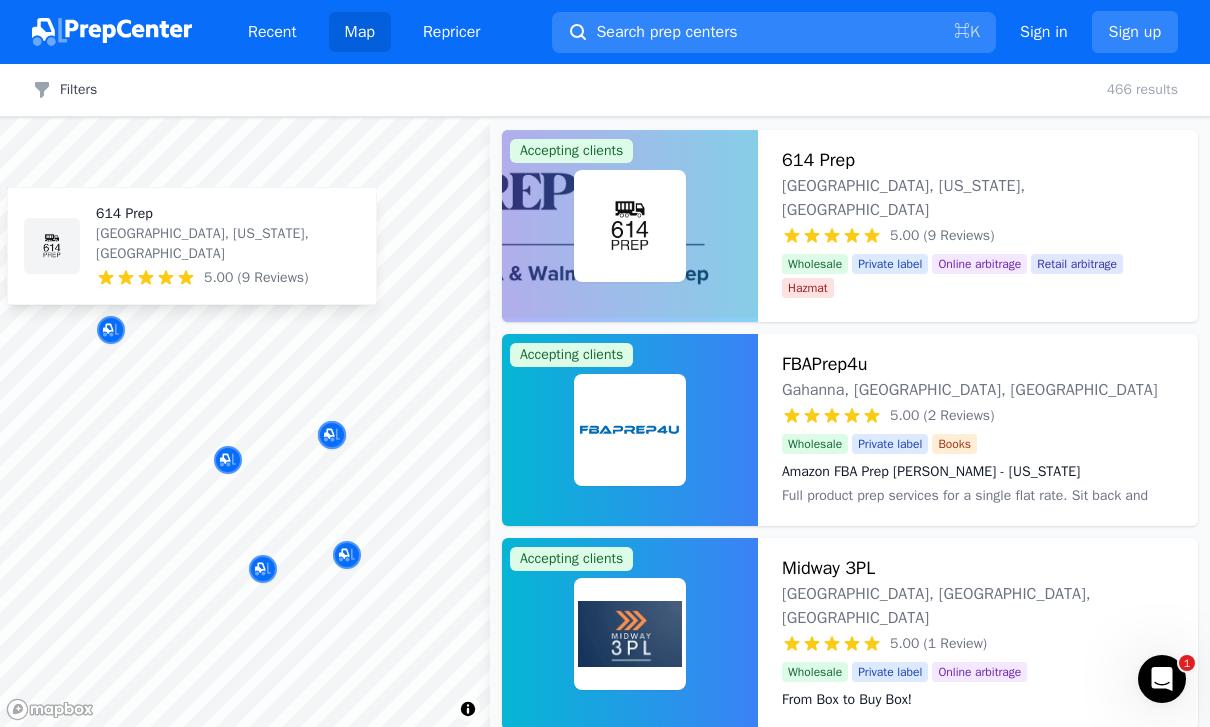 click 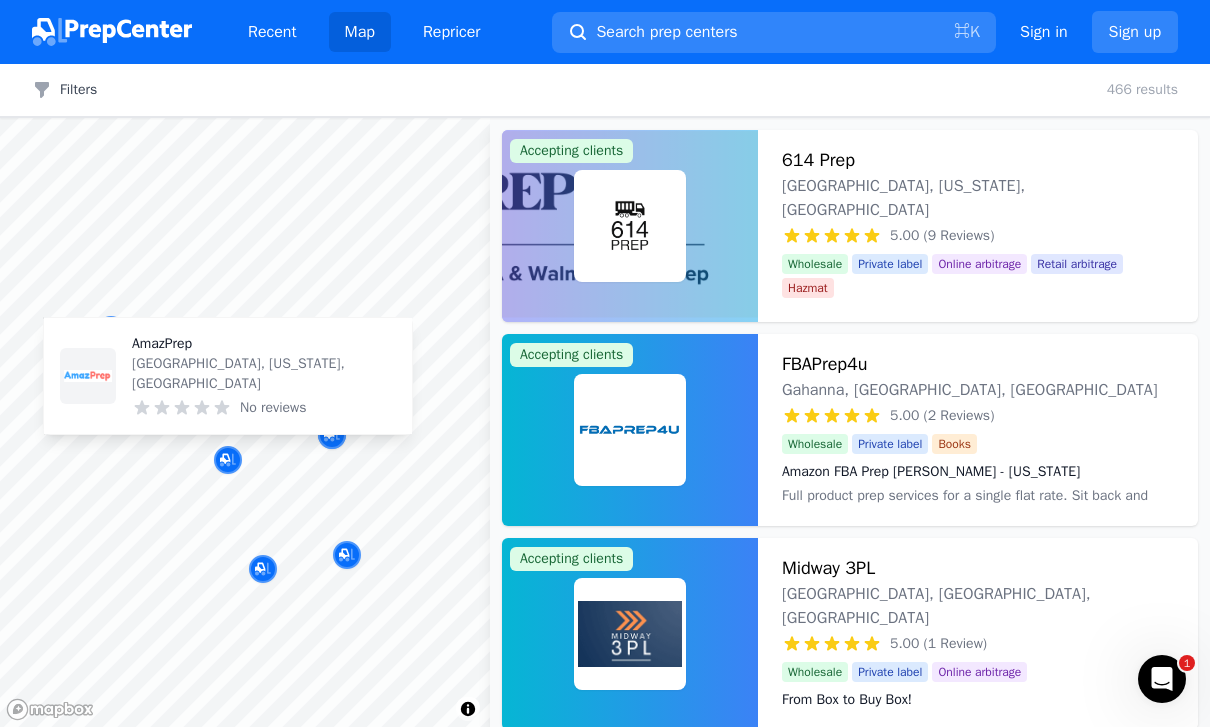 click on "AmazPrep" at bounding box center [264, 344] 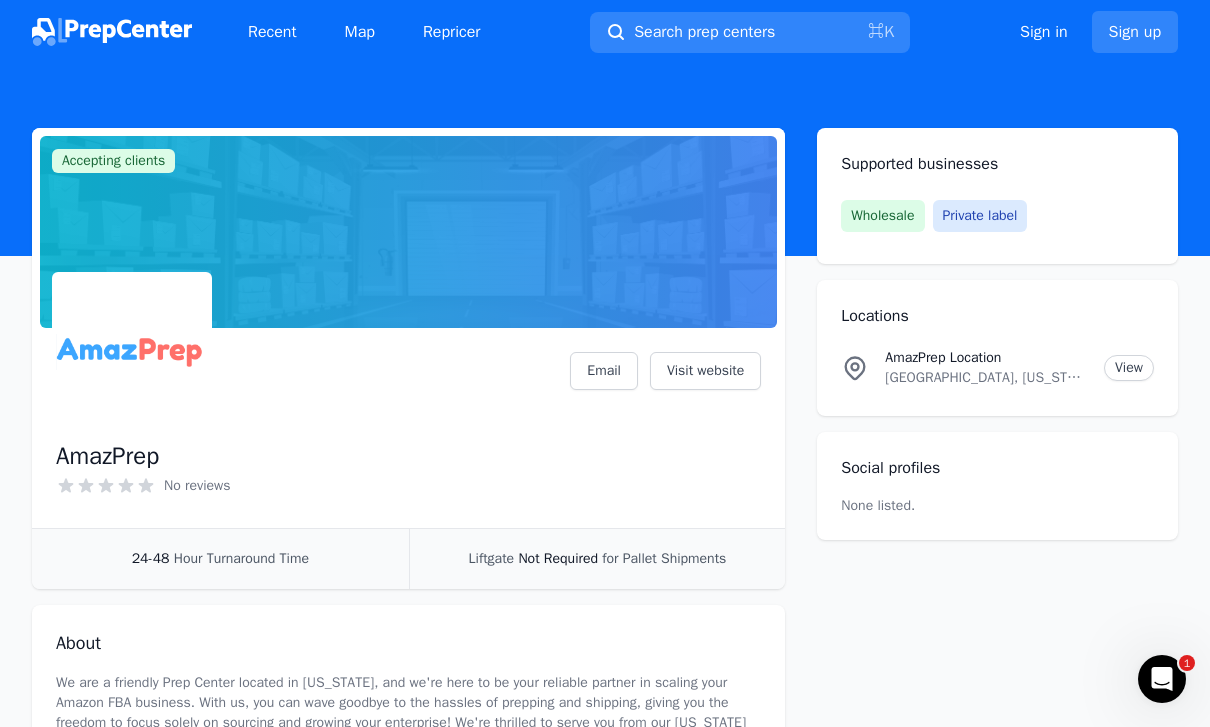 click on "Visit website" at bounding box center [705, 371] 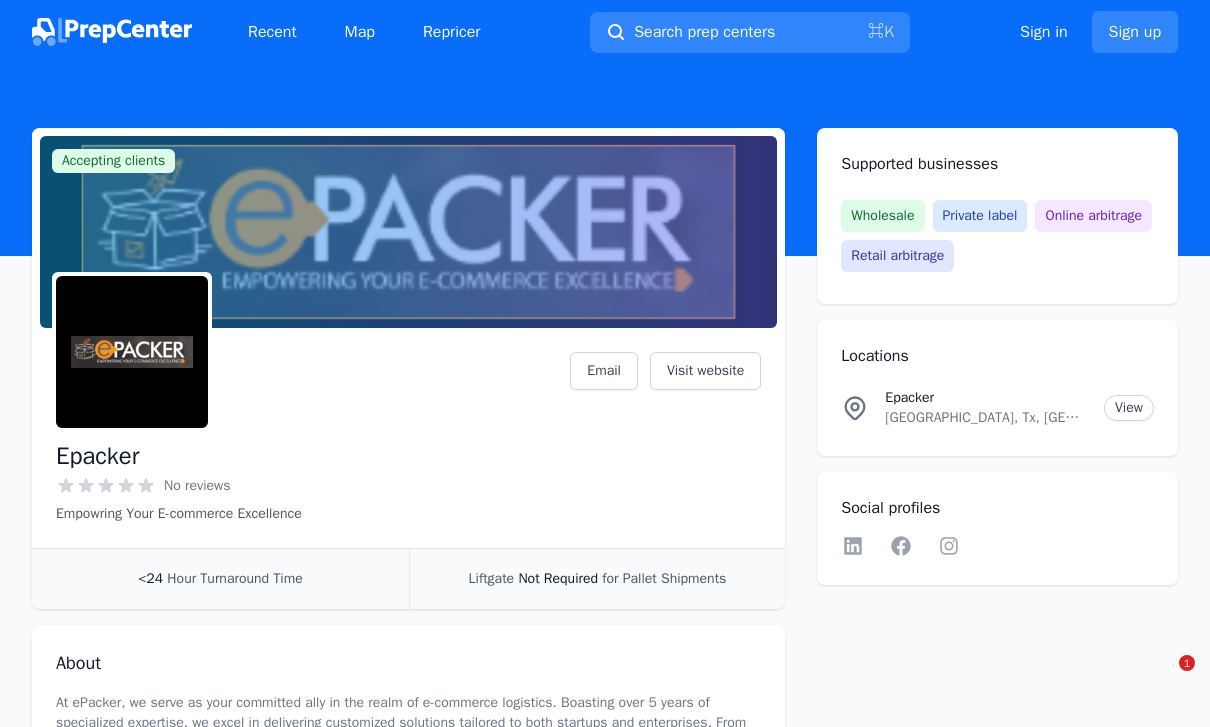 scroll, scrollTop: 0, scrollLeft: 0, axis: both 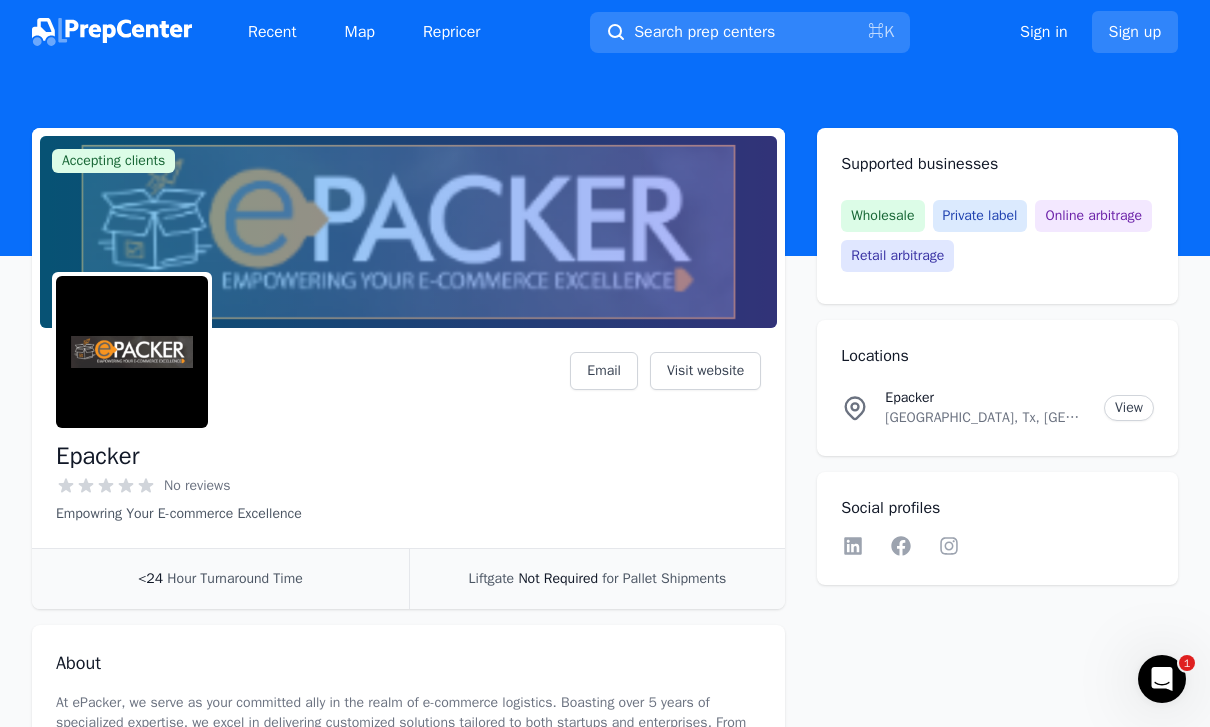 click on "Visit website" at bounding box center (705, 371) 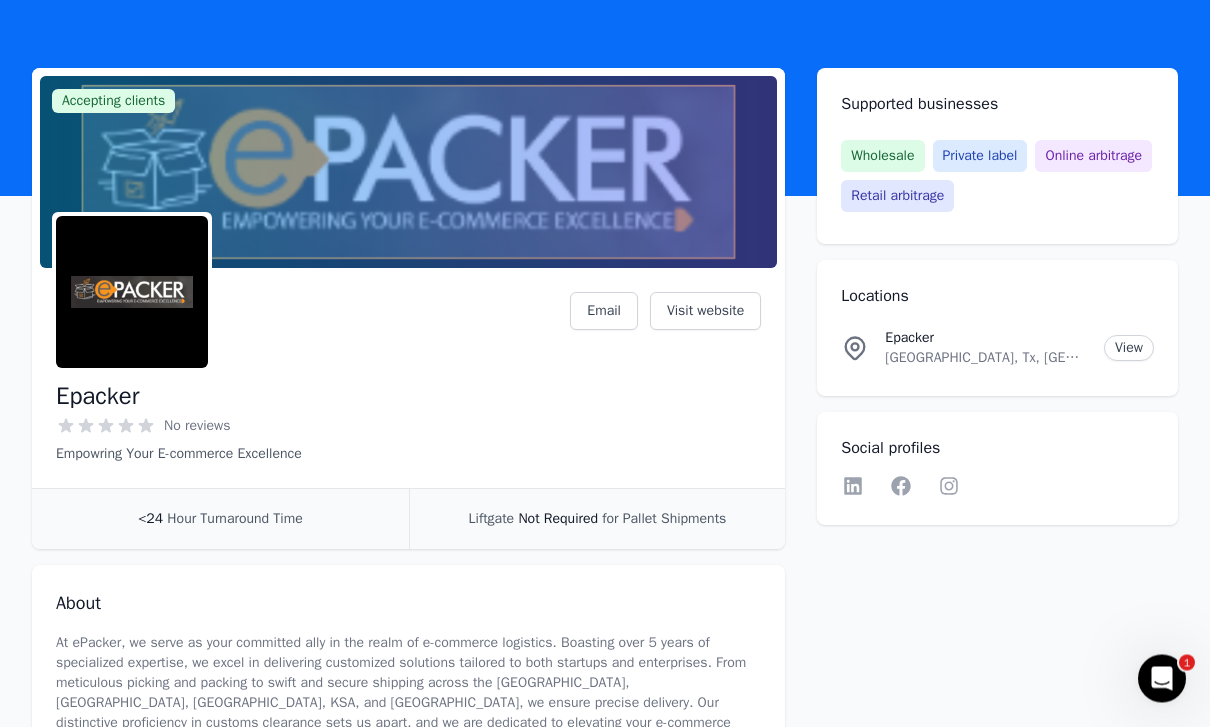 scroll, scrollTop: 0, scrollLeft: 0, axis: both 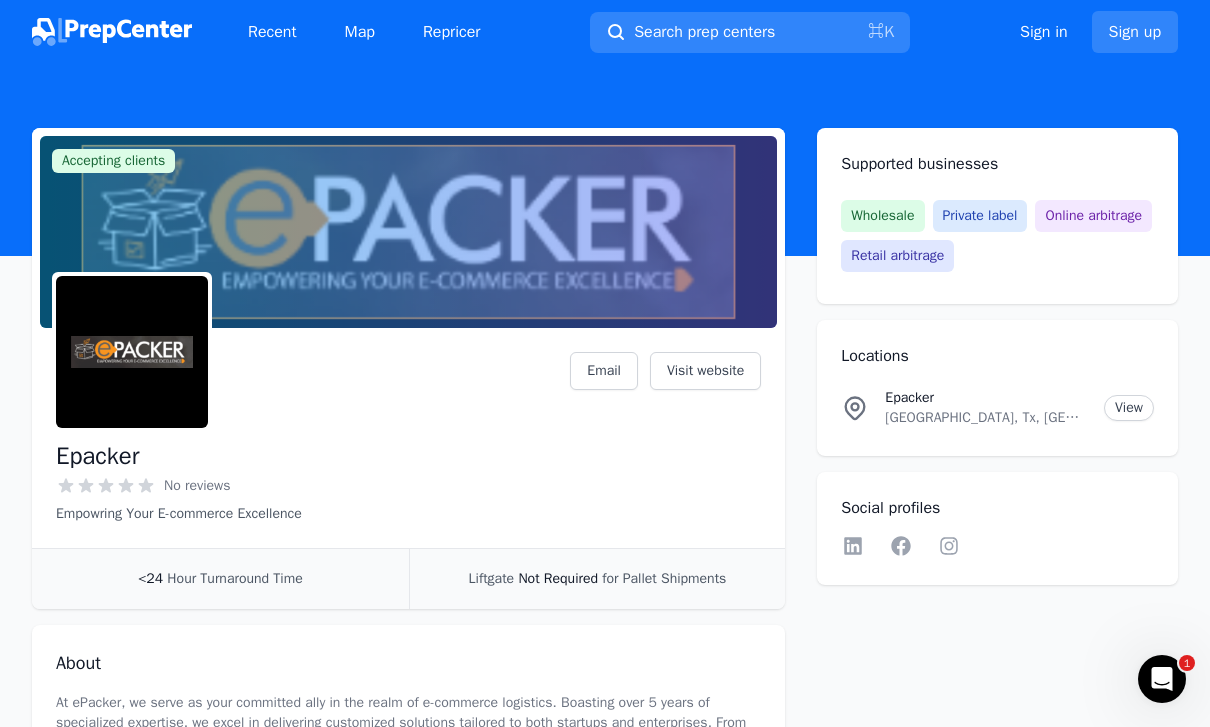 click on "Visit website" at bounding box center [705, 371] 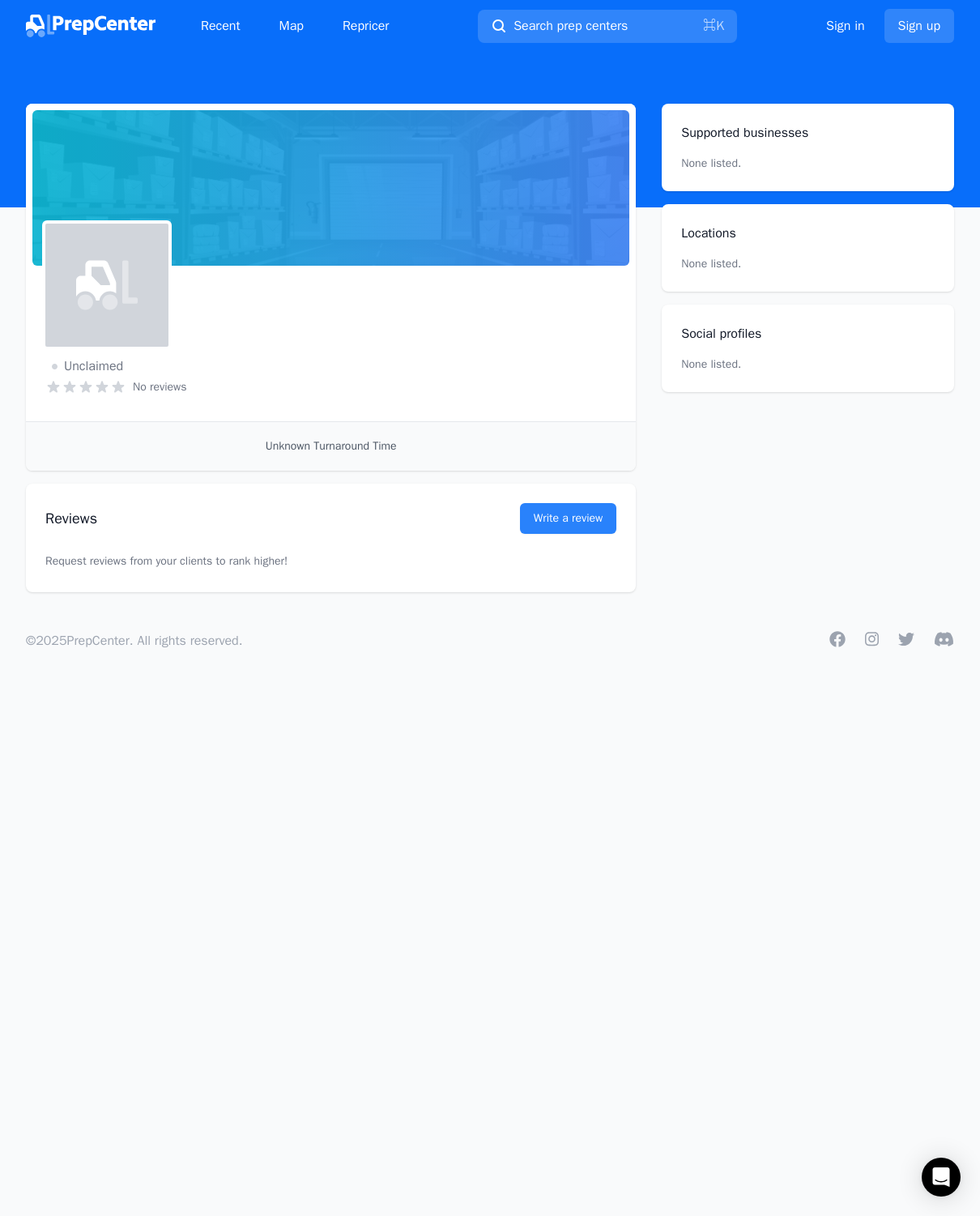 scroll, scrollTop: 0, scrollLeft: 0, axis: both 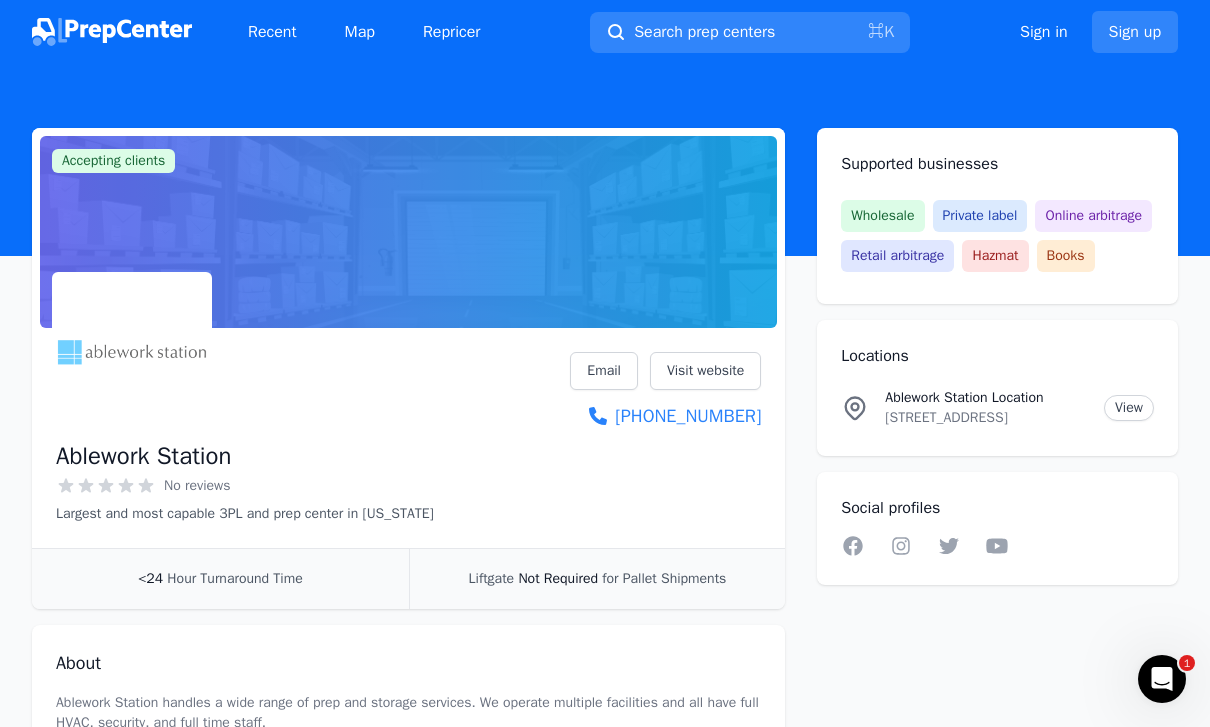 click on "Visit website" at bounding box center (705, 371) 